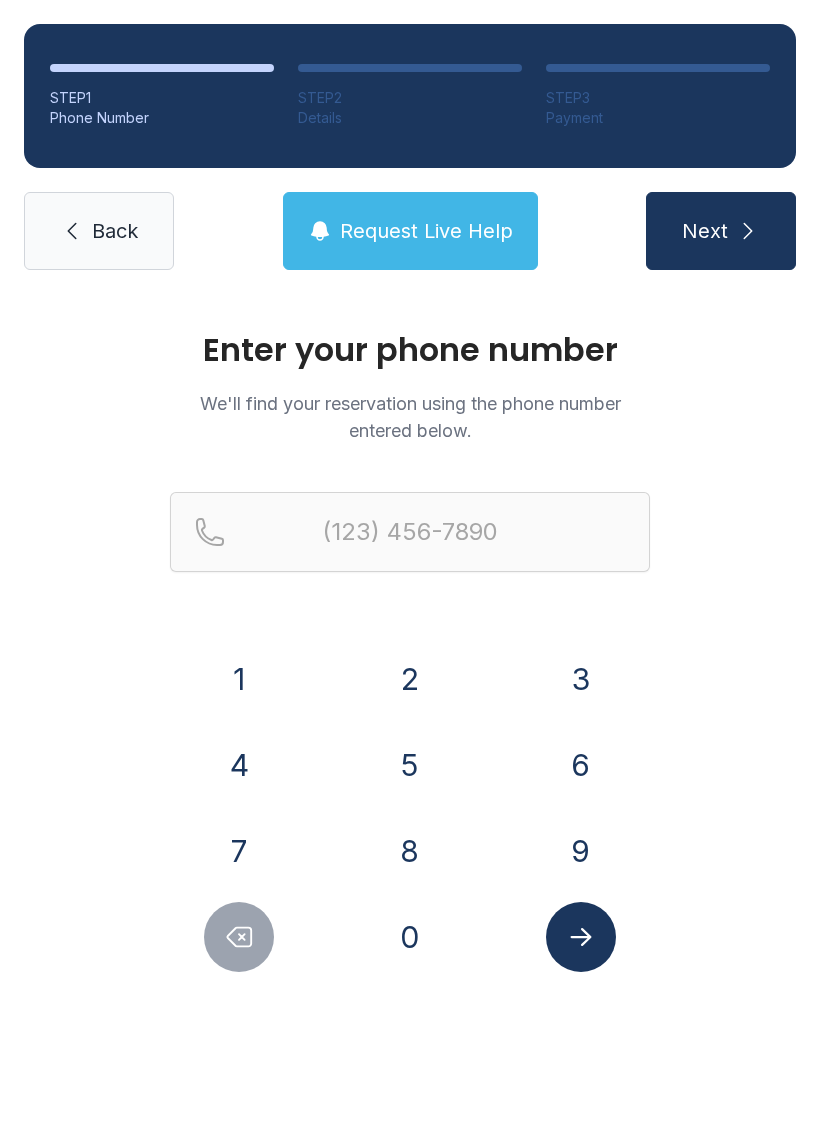 scroll, scrollTop: 0, scrollLeft: 0, axis: both 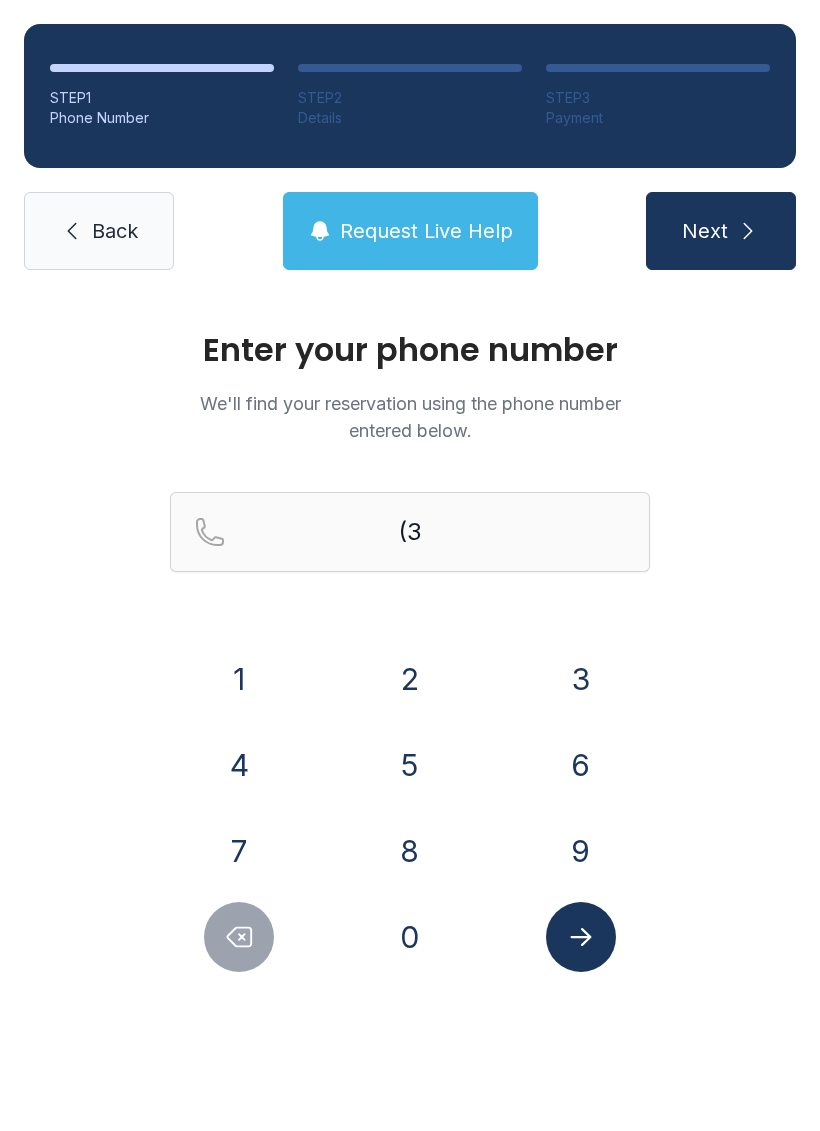 click on "5" at bounding box center [239, 679] 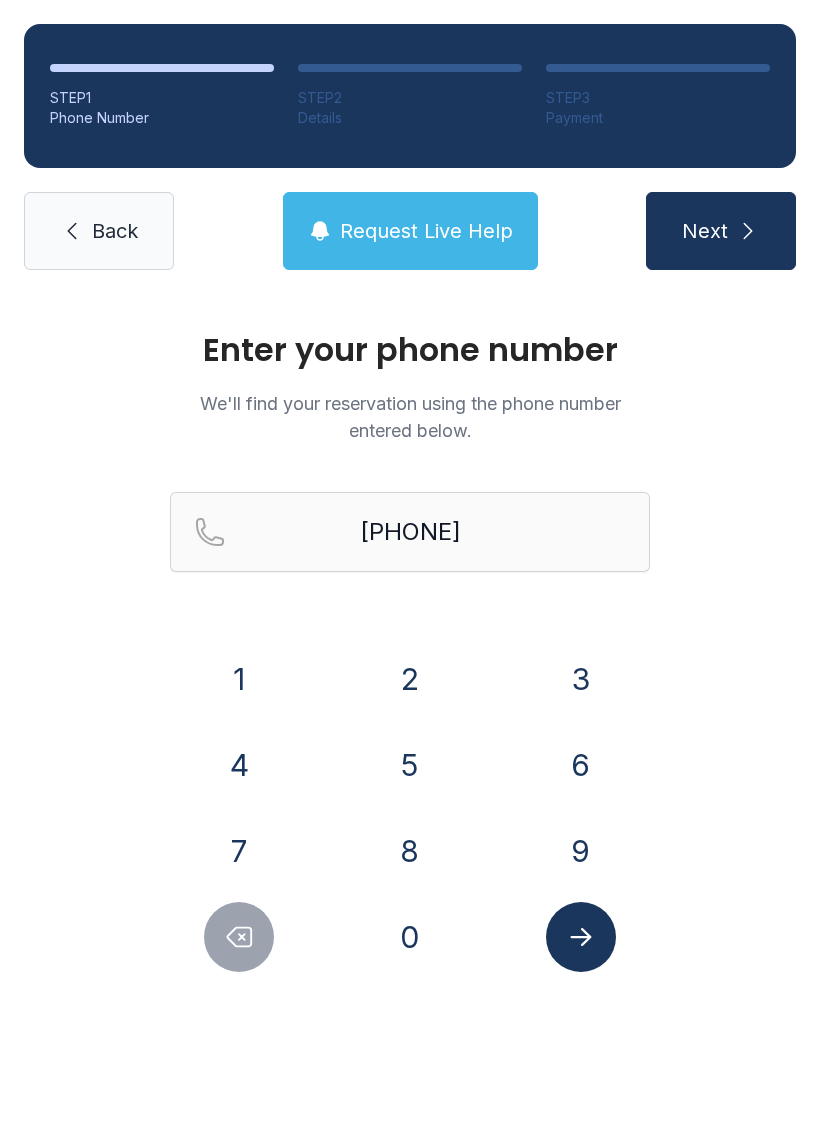 click on "2" at bounding box center [239, 679] 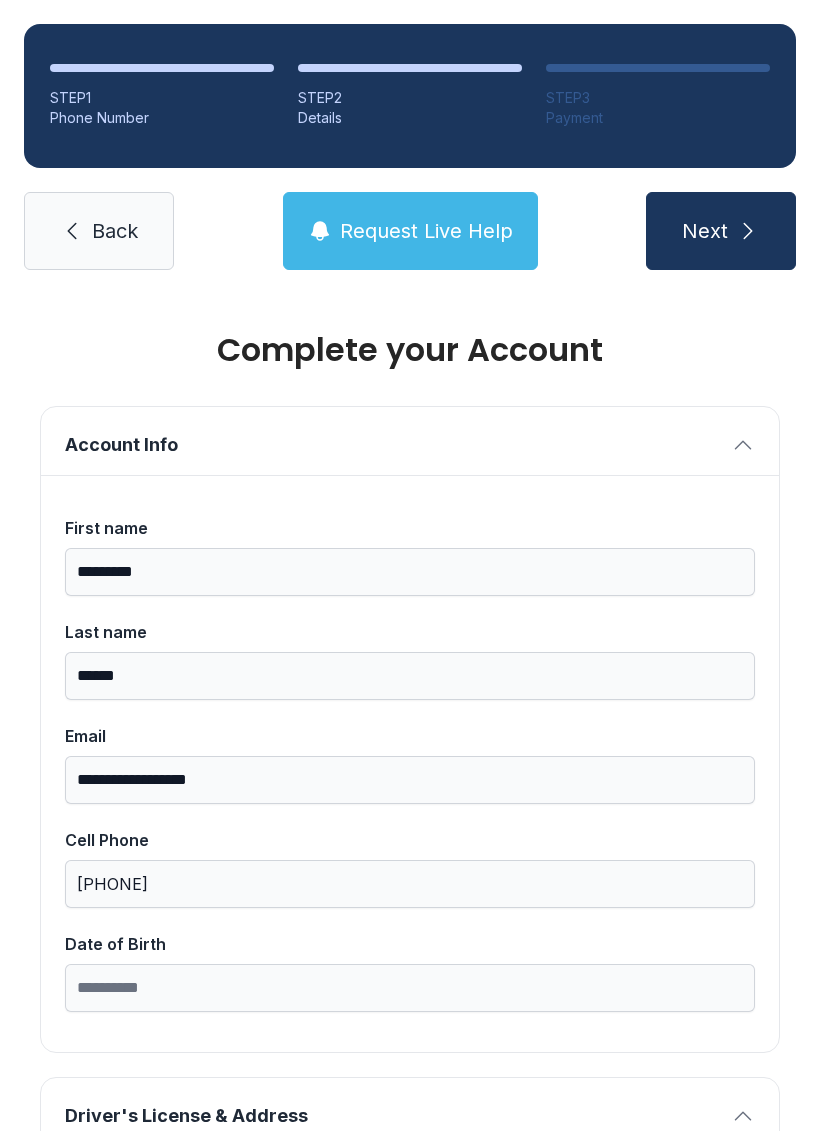 click on "Back" at bounding box center (115, 231) 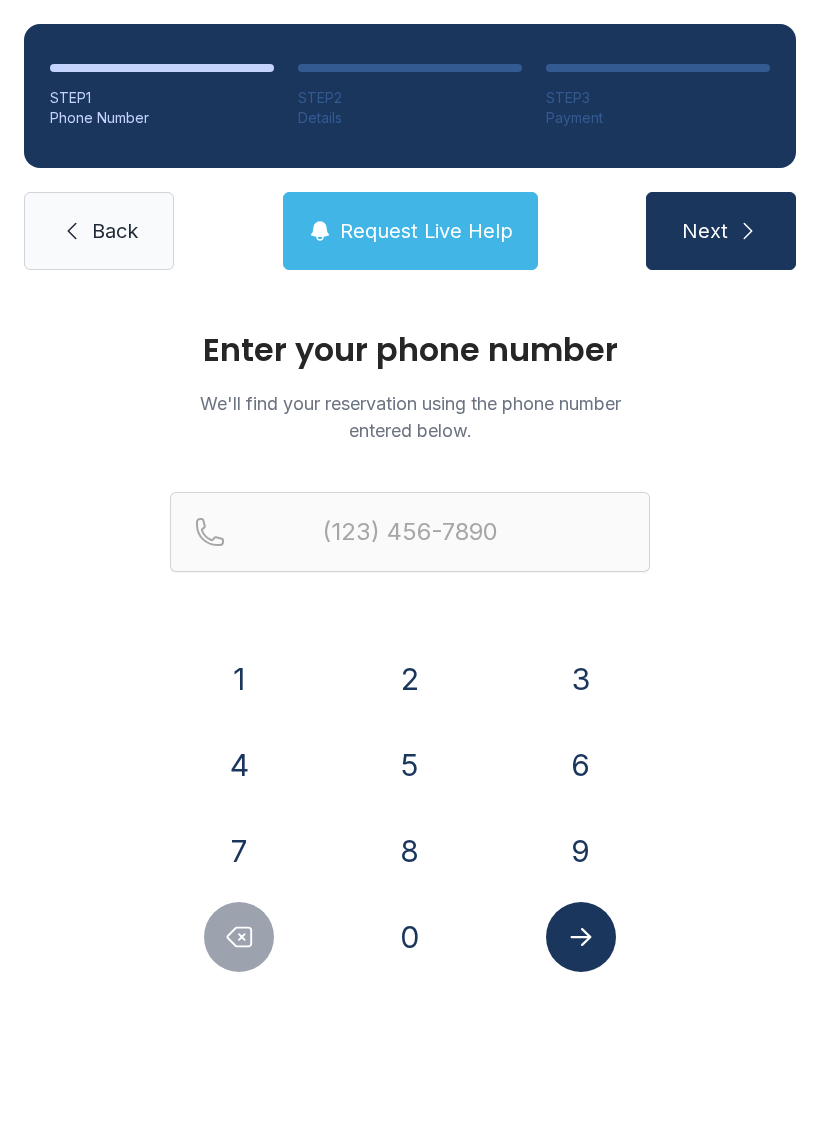 click on "Back" at bounding box center [115, 231] 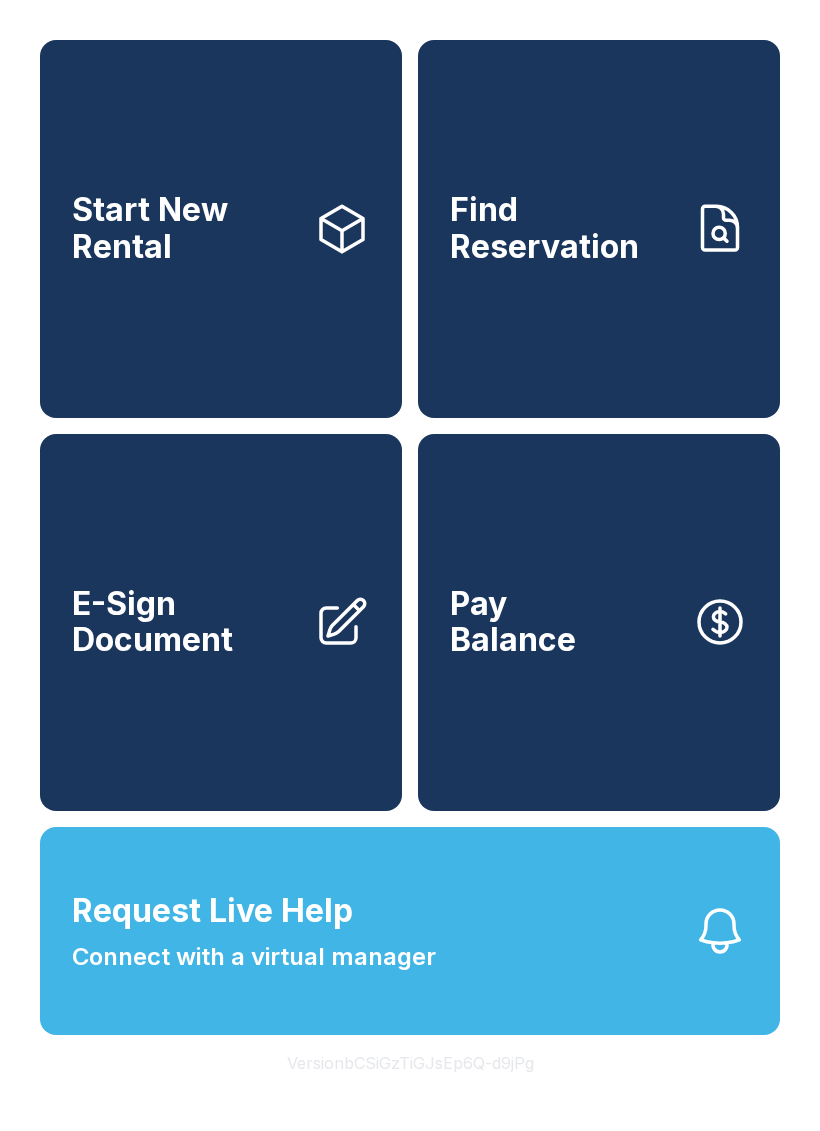 click on "Find Reservation" at bounding box center (563, 228) 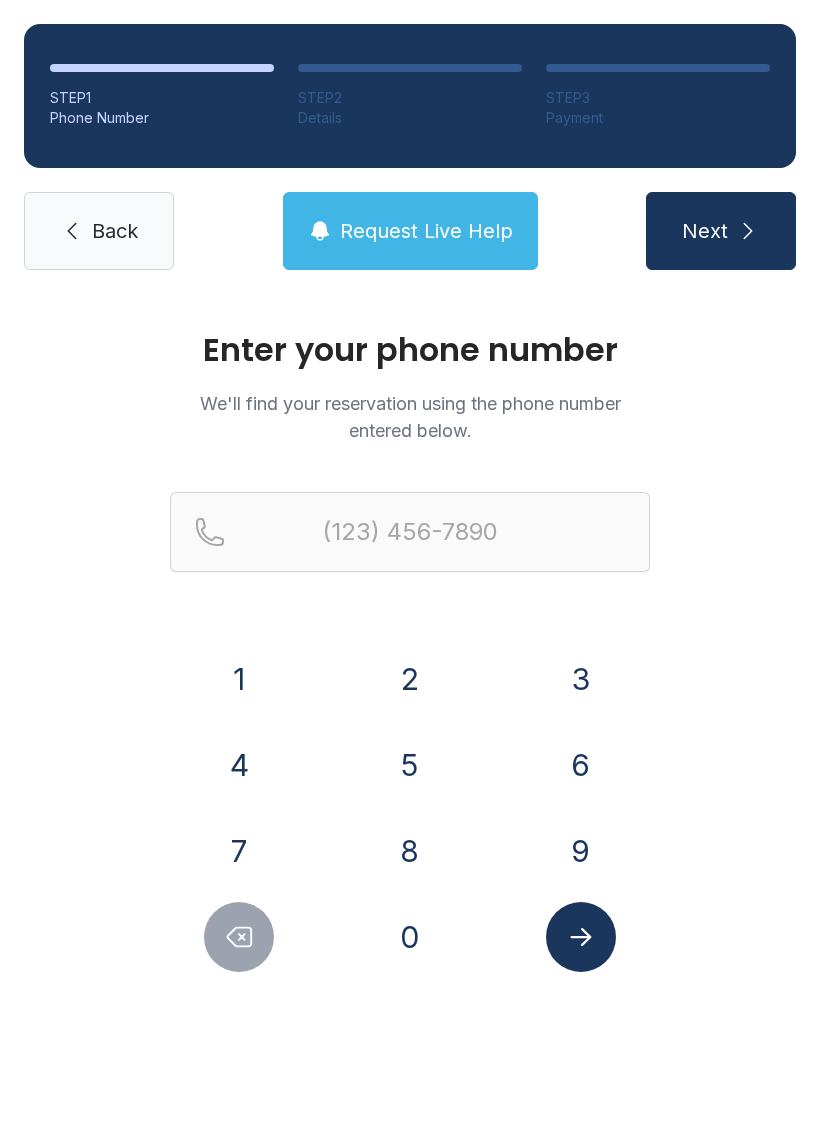 click on "3" at bounding box center [239, 679] 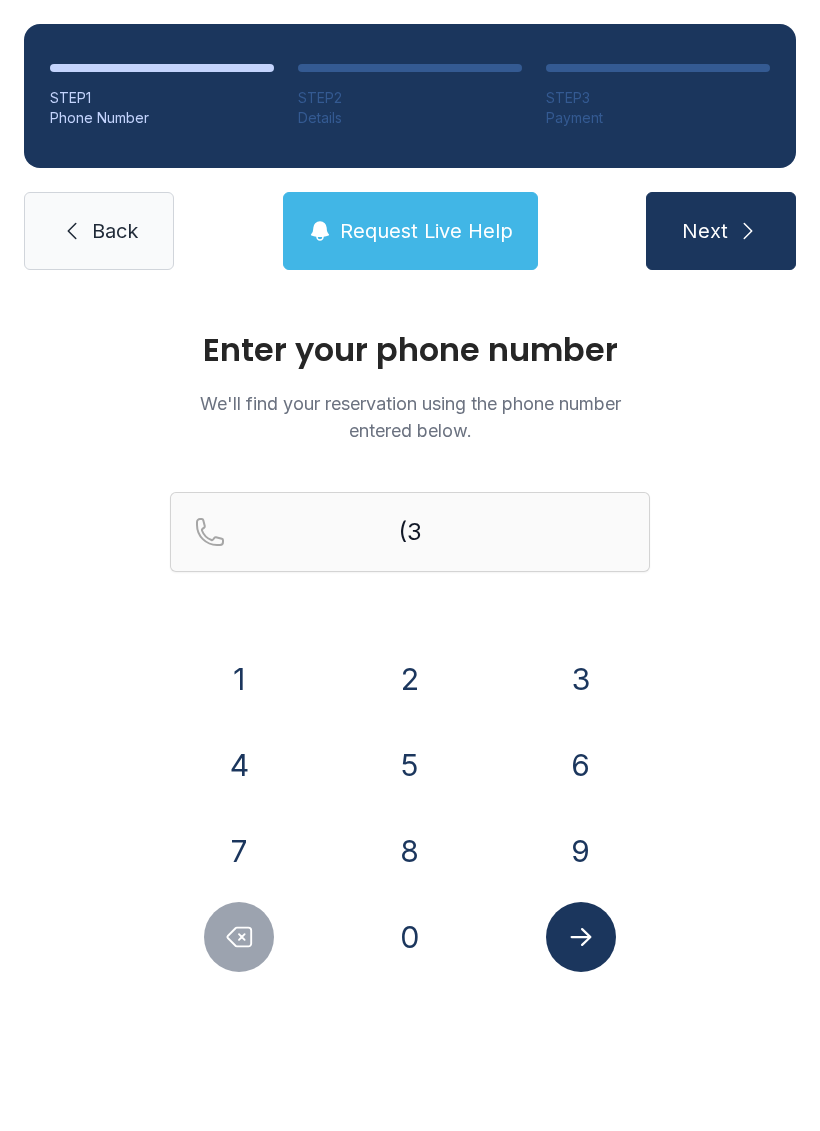 click on "5" at bounding box center (239, 679) 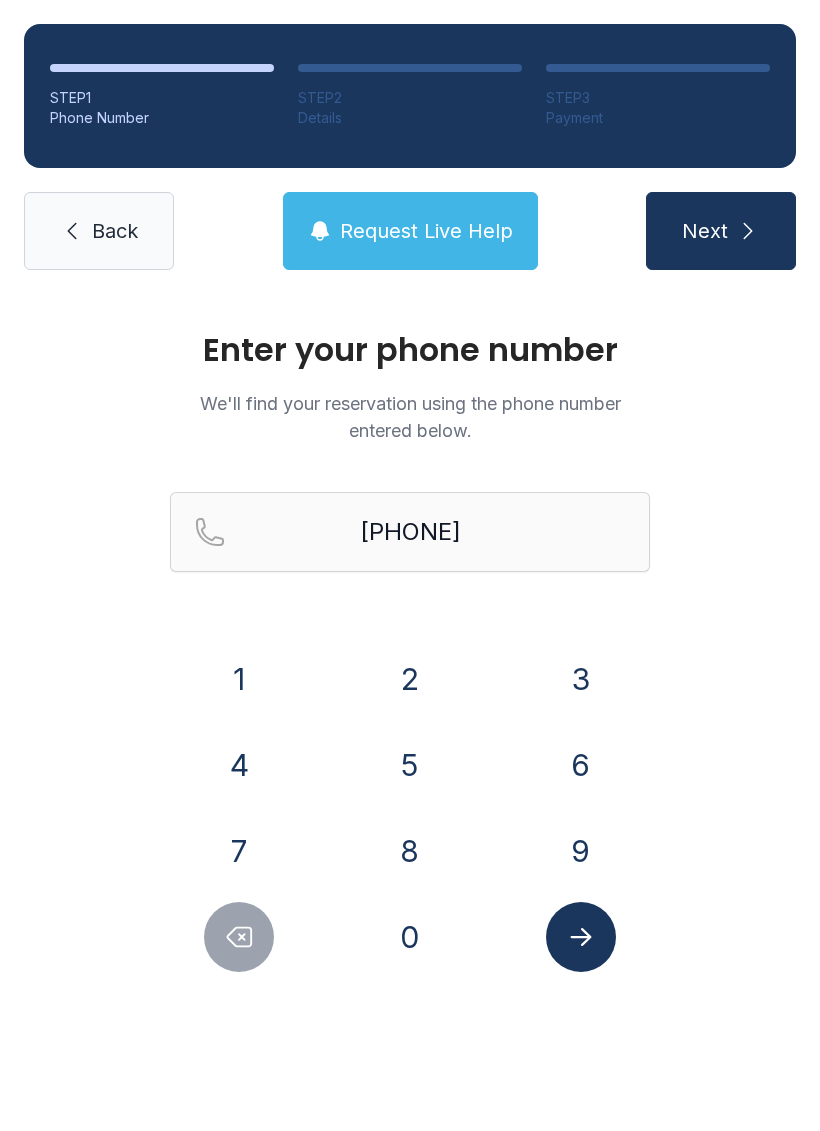 click on "2" at bounding box center (239, 679) 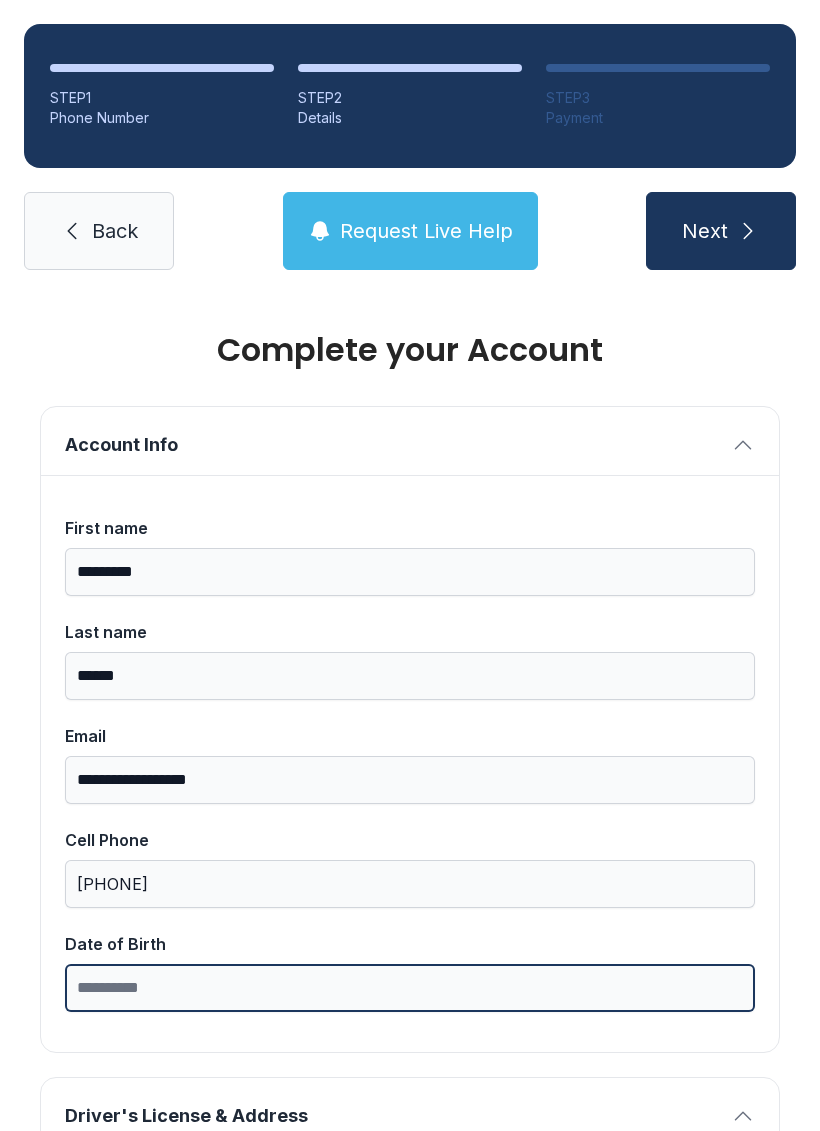 click on "Date of Birth" at bounding box center (410, 988) 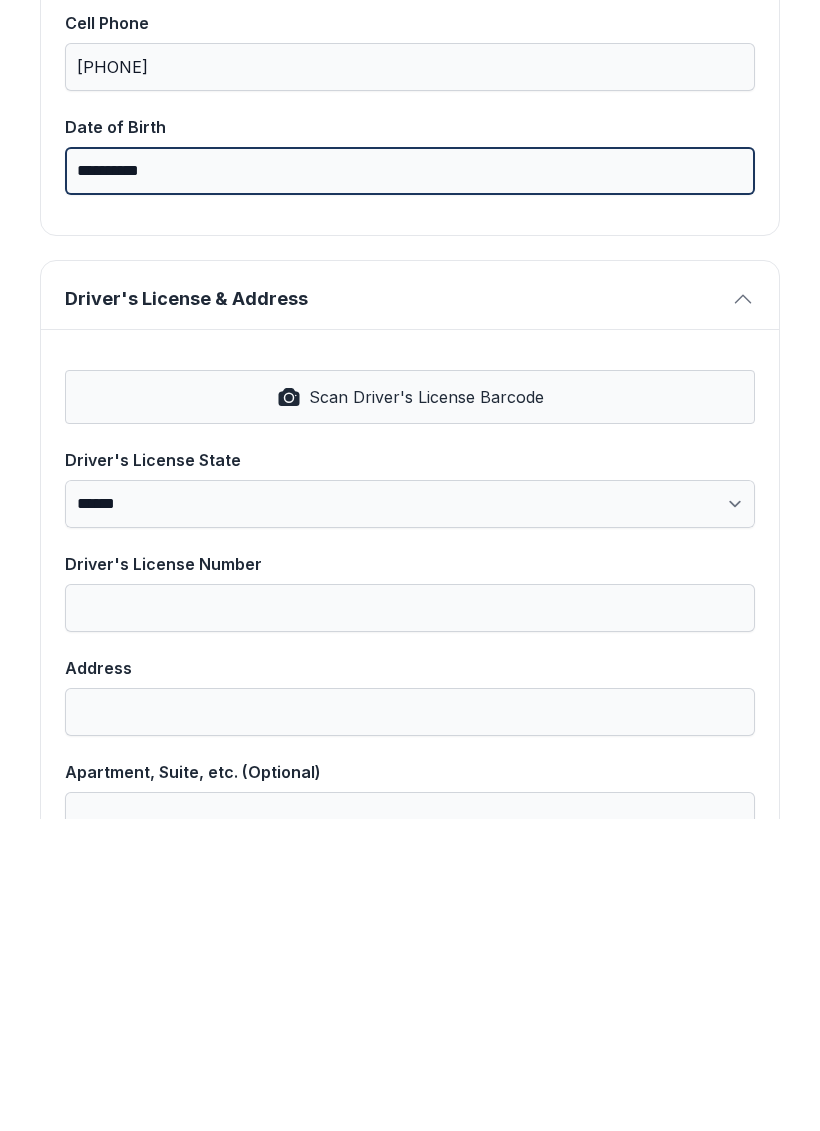 scroll, scrollTop: 545, scrollLeft: 0, axis: vertical 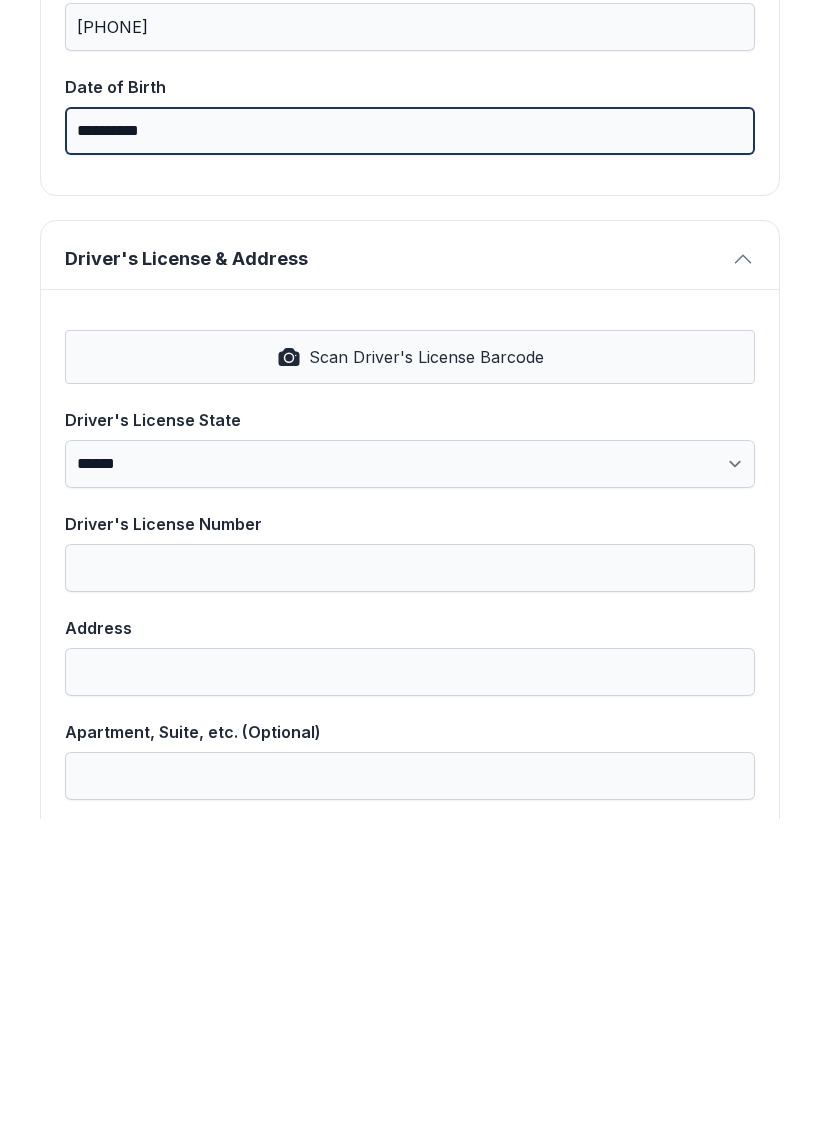 type on "**********" 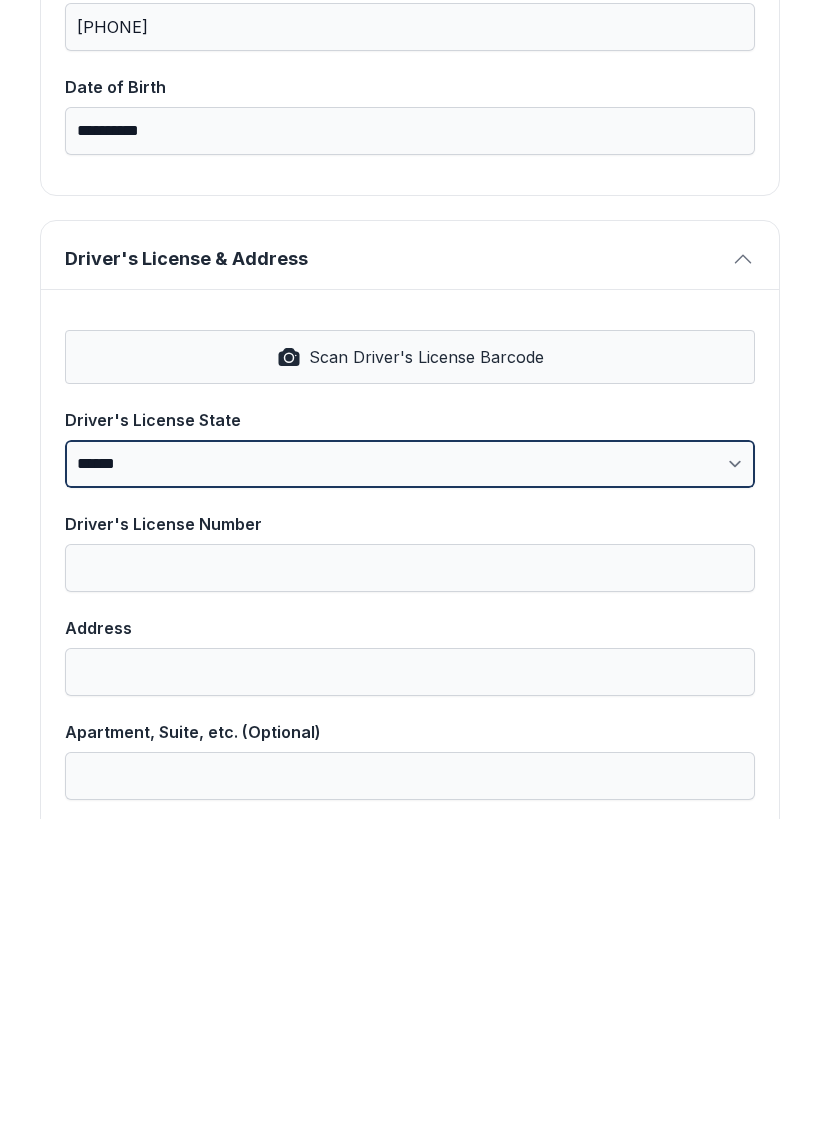 click on "**********" at bounding box center (410, 776) 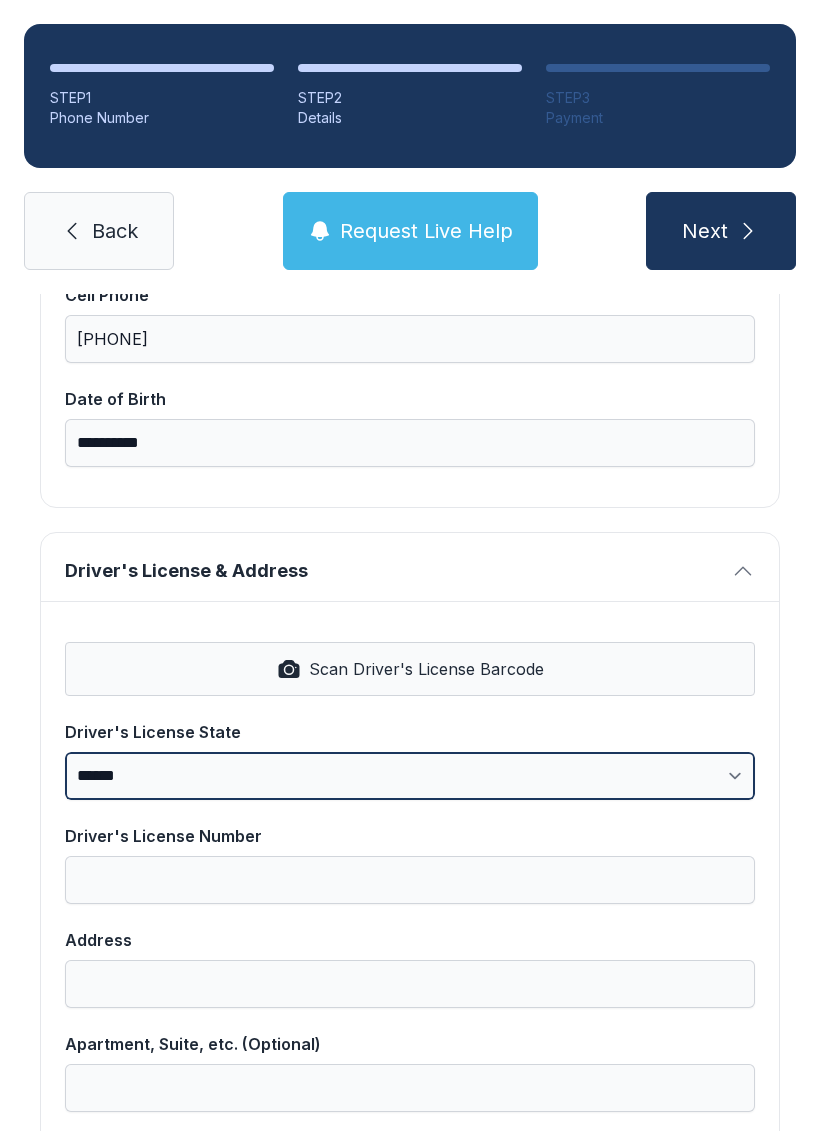select on "**" 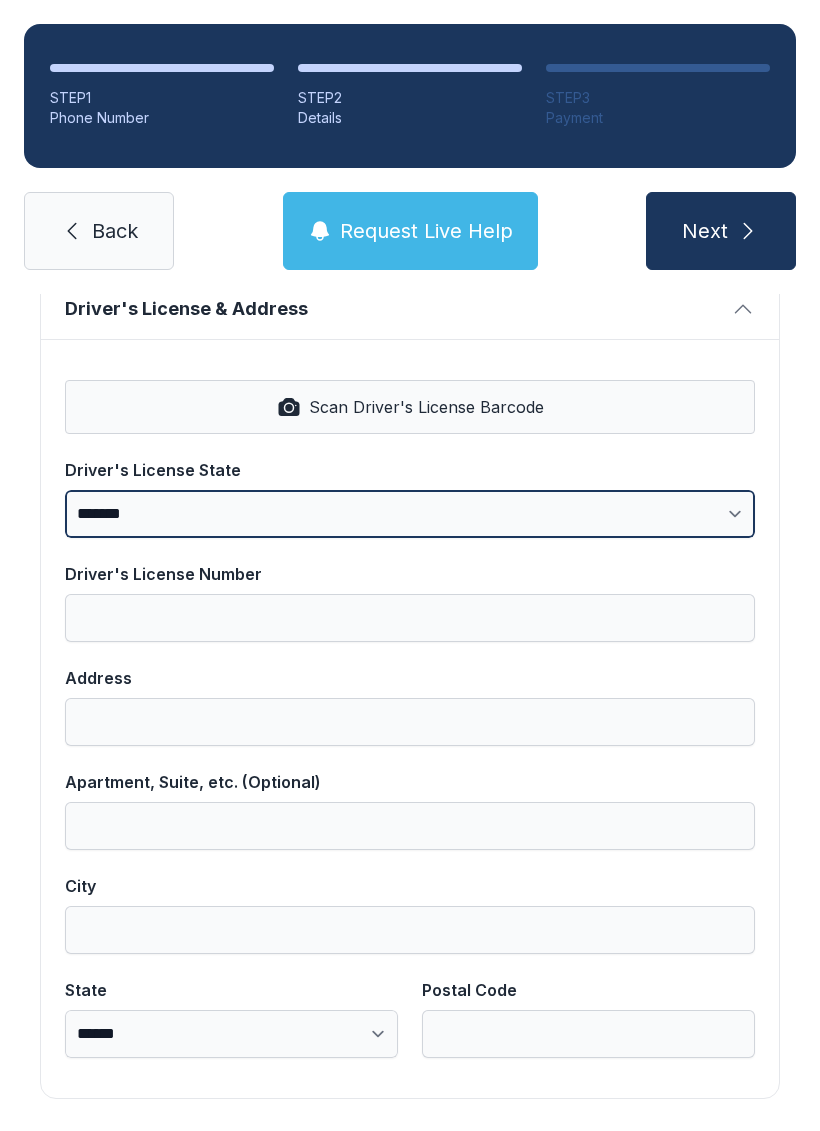 scroll, scrollTop: 806, scrollLeft: 0, axis: vertical 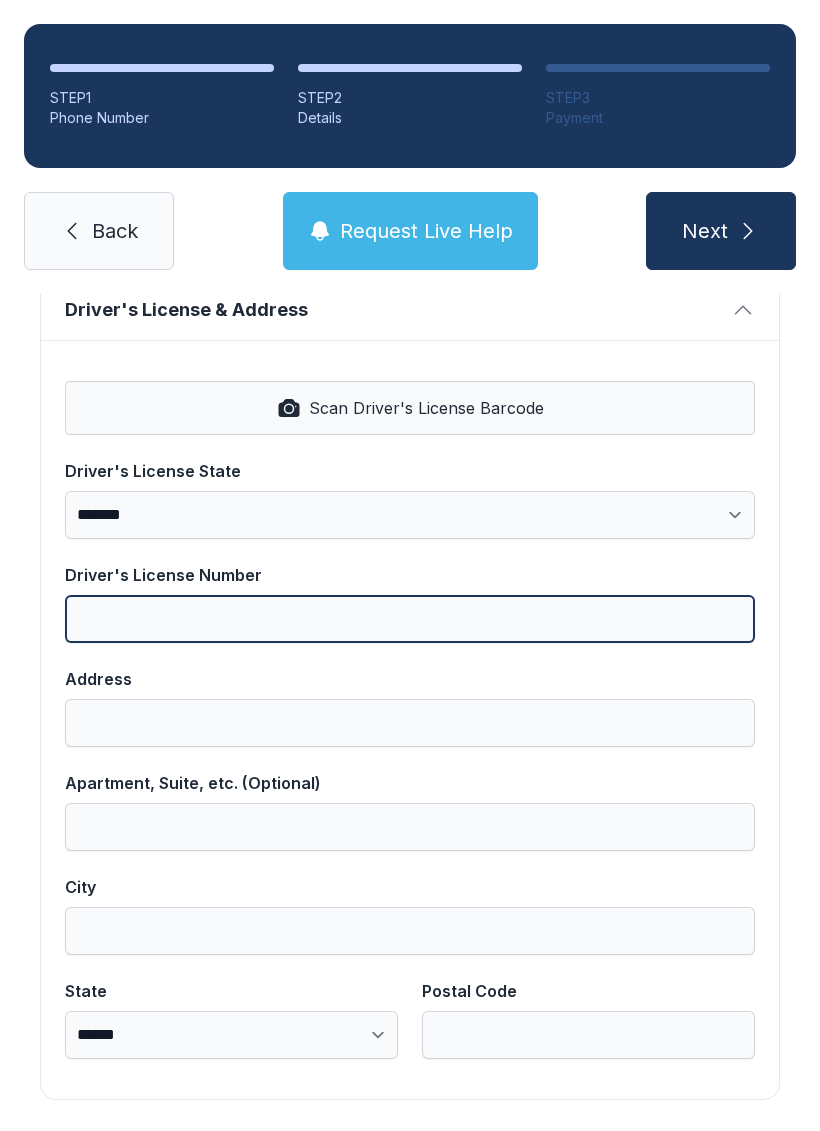 click on "Driver's License Number" at bounding box center (410, 619) 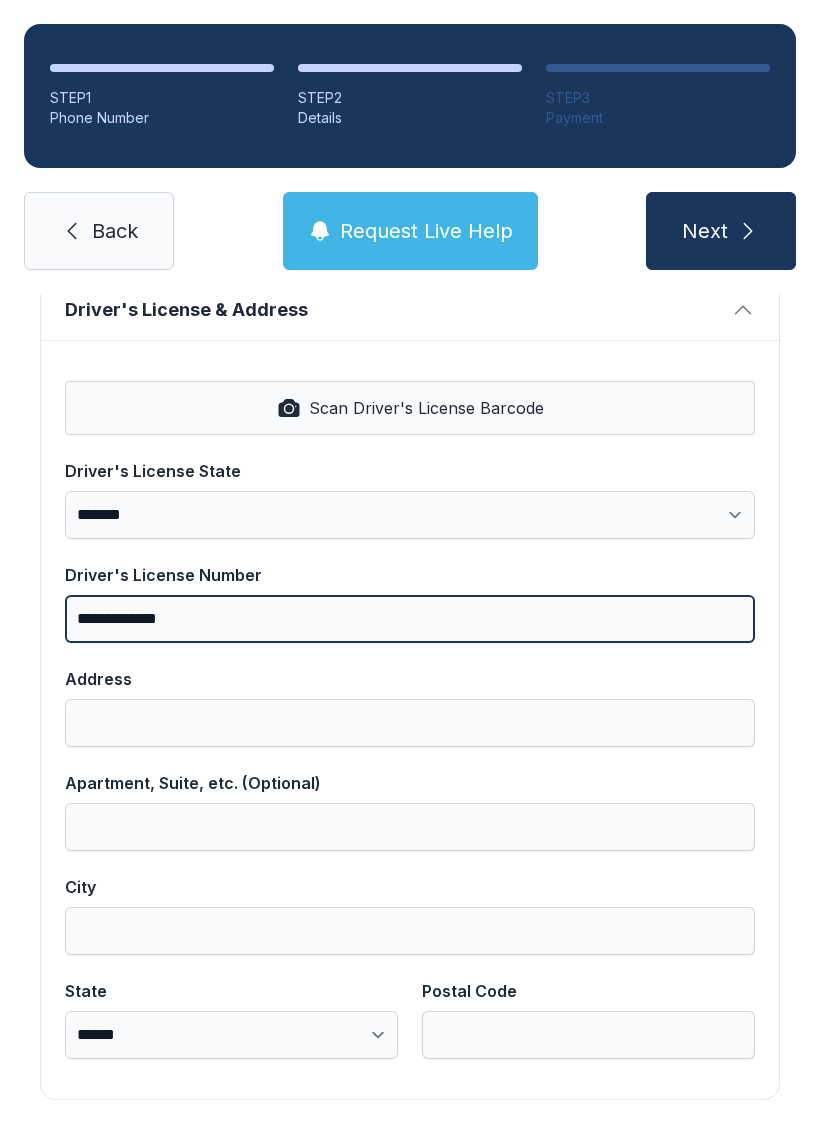 type on "**********" 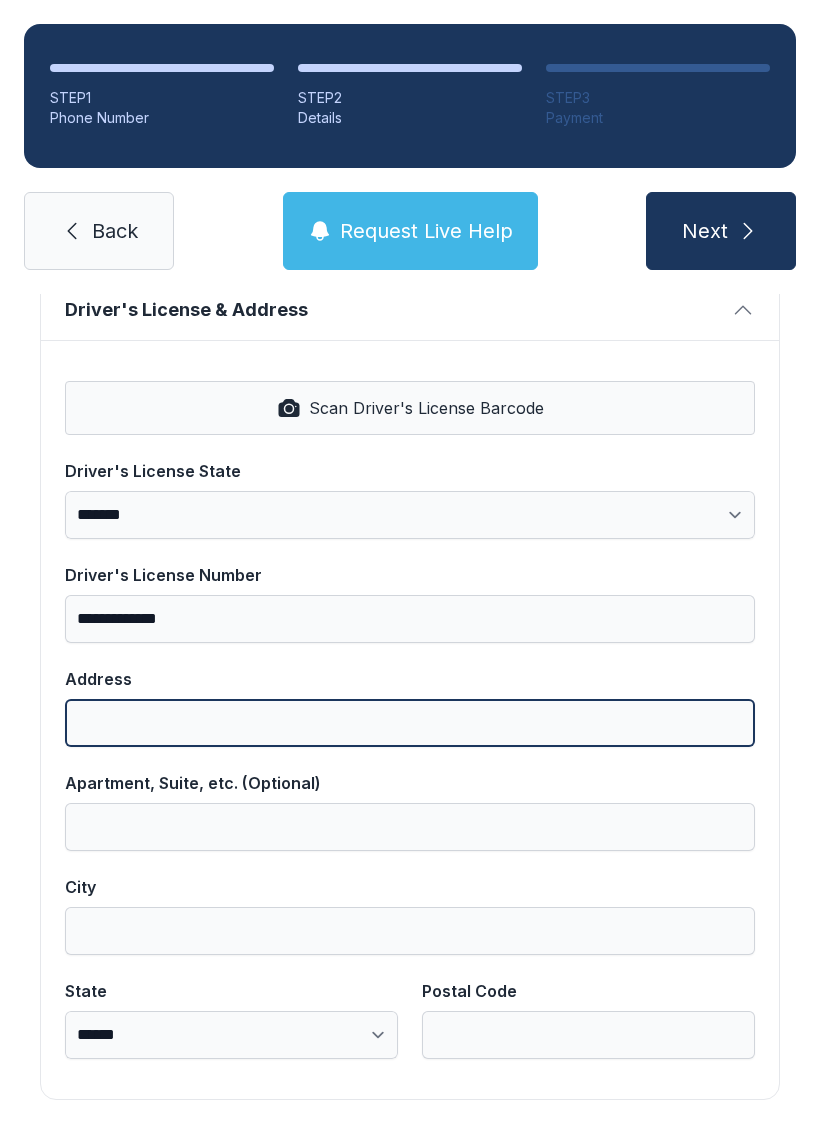 click on "Address" at bounding box center (410, 723) 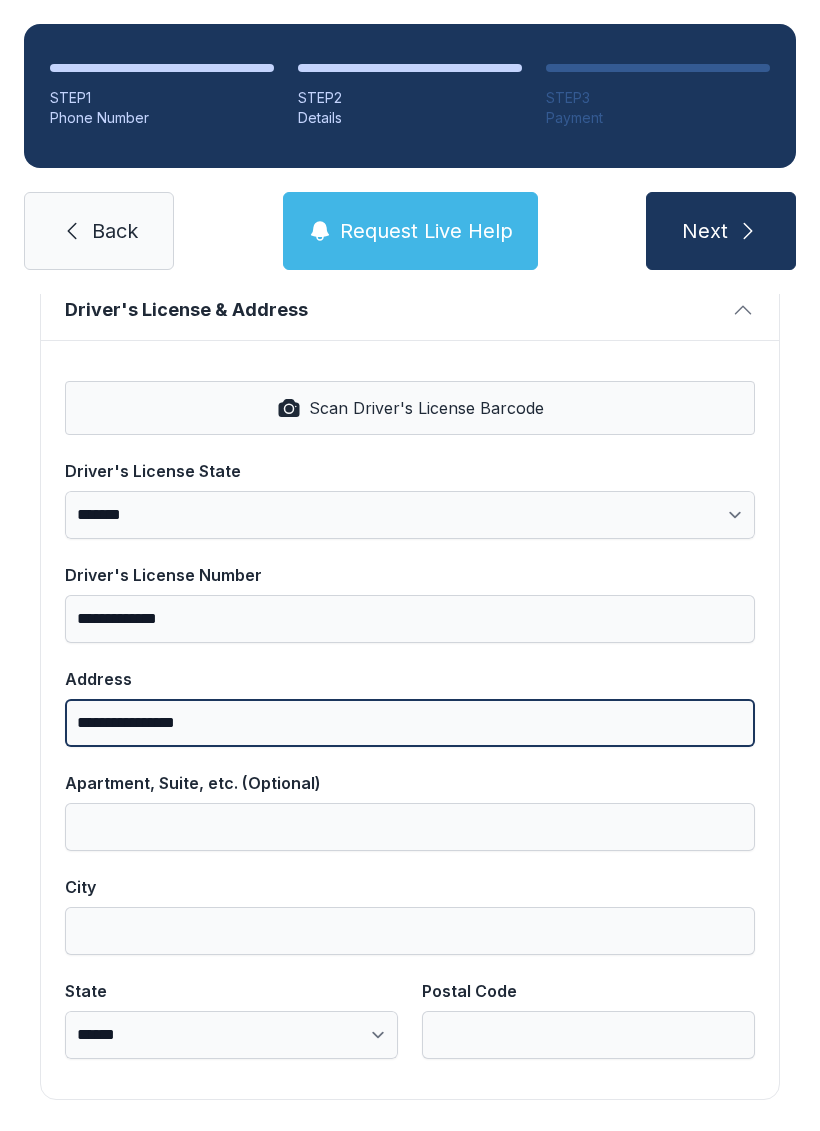 scroll, scrollTop: 806, scrollLeft: 0, axis: vertical 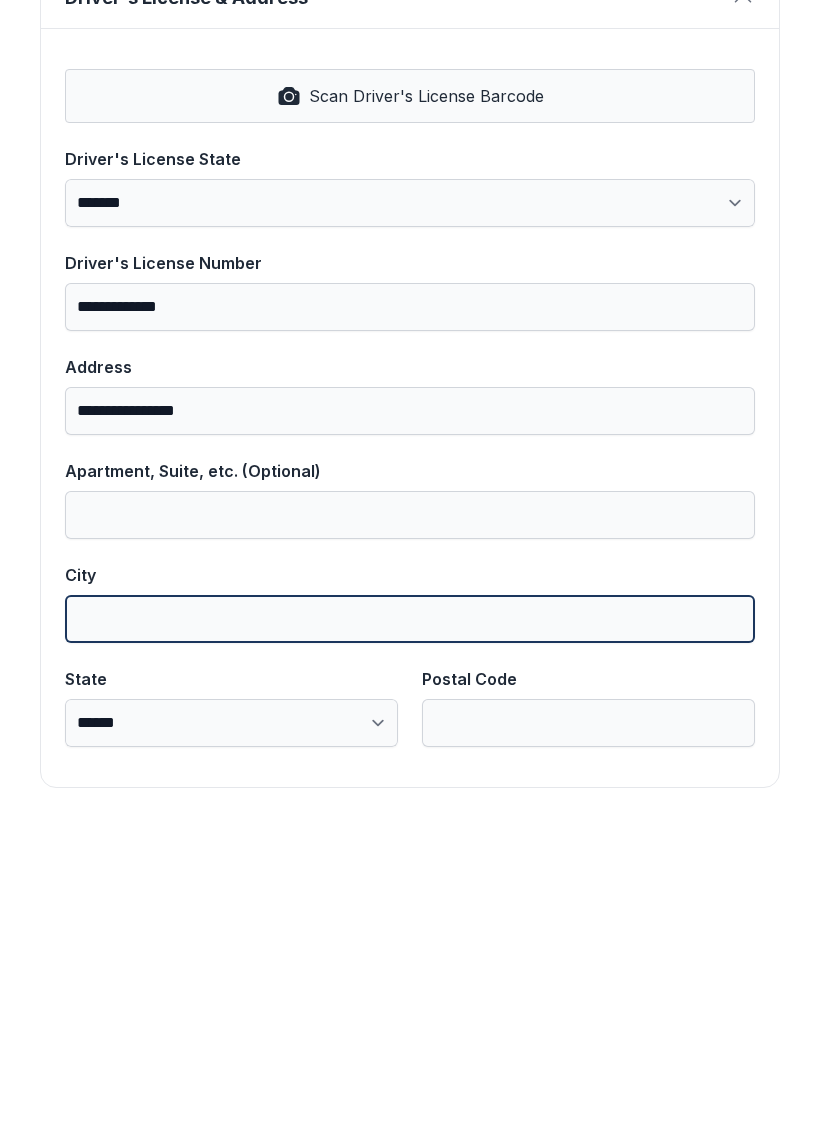 click on "City" at bounding box center [410, 931] 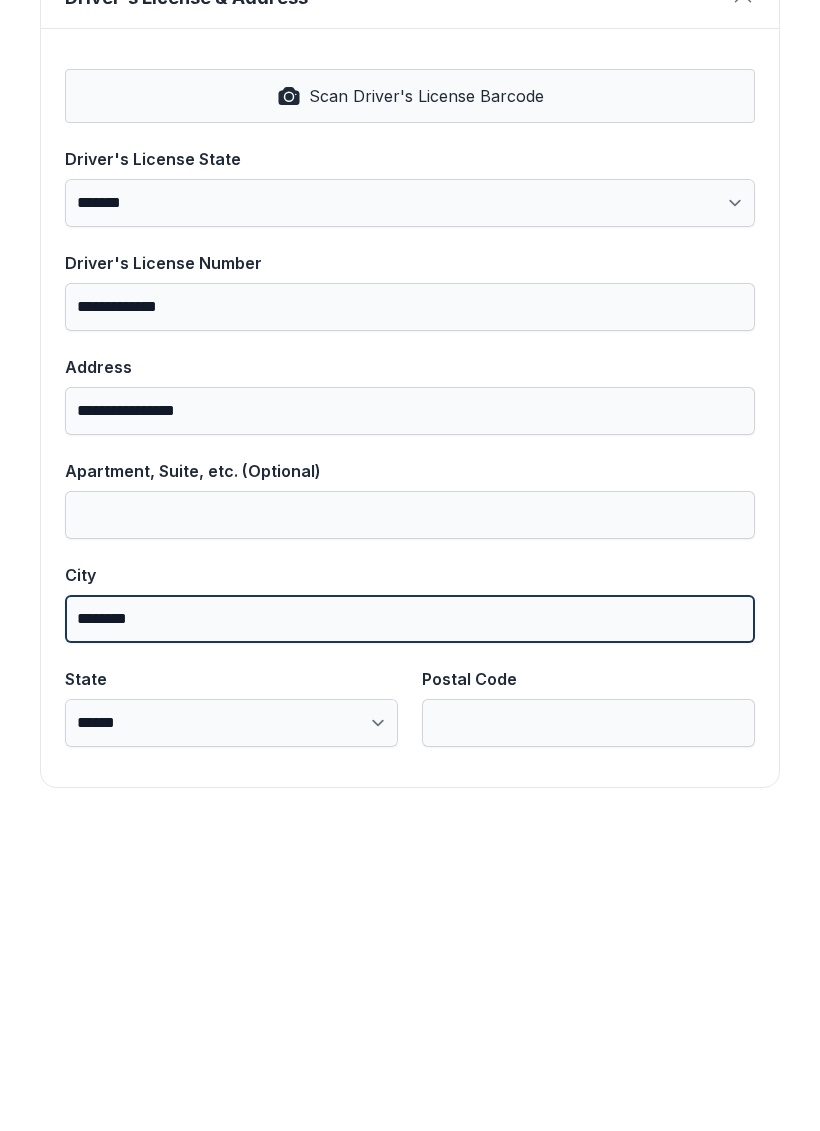 type on "********" 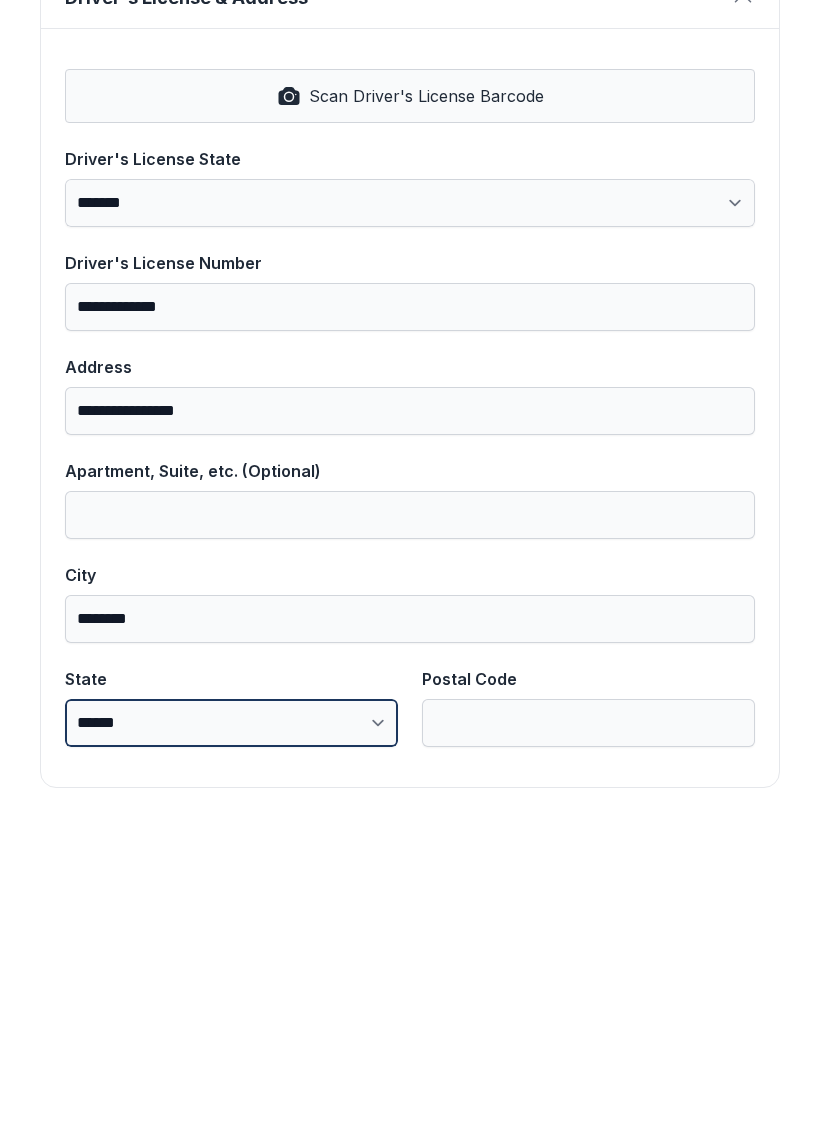 click on "**********" at bounding box center (231, 1035) 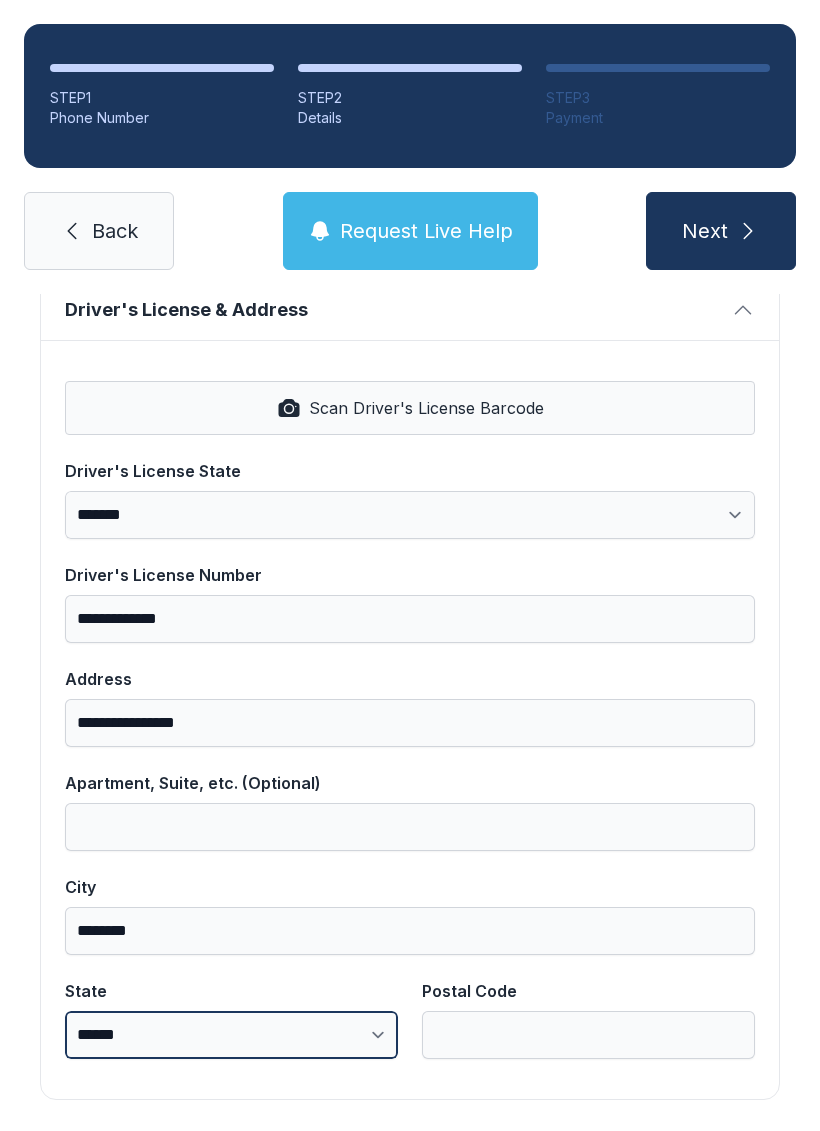 select on "**" 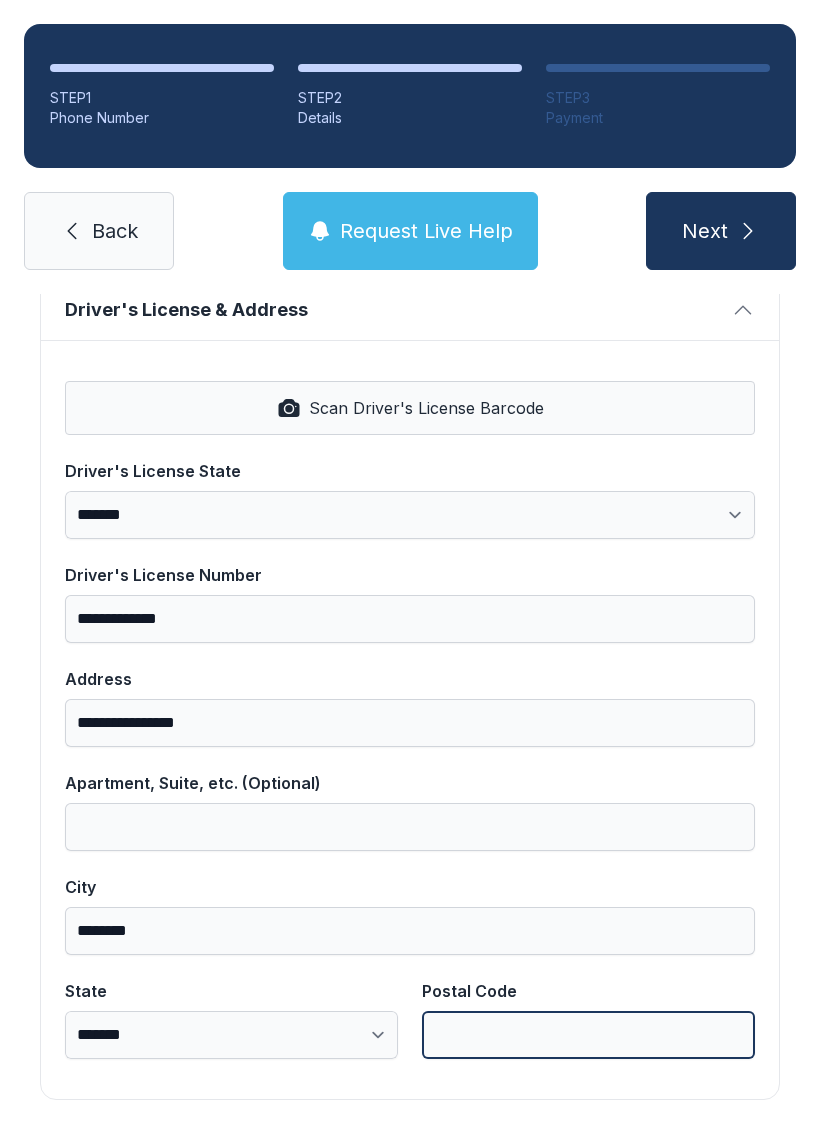 click on "Postal Code" at bounding box center (588, 1035) 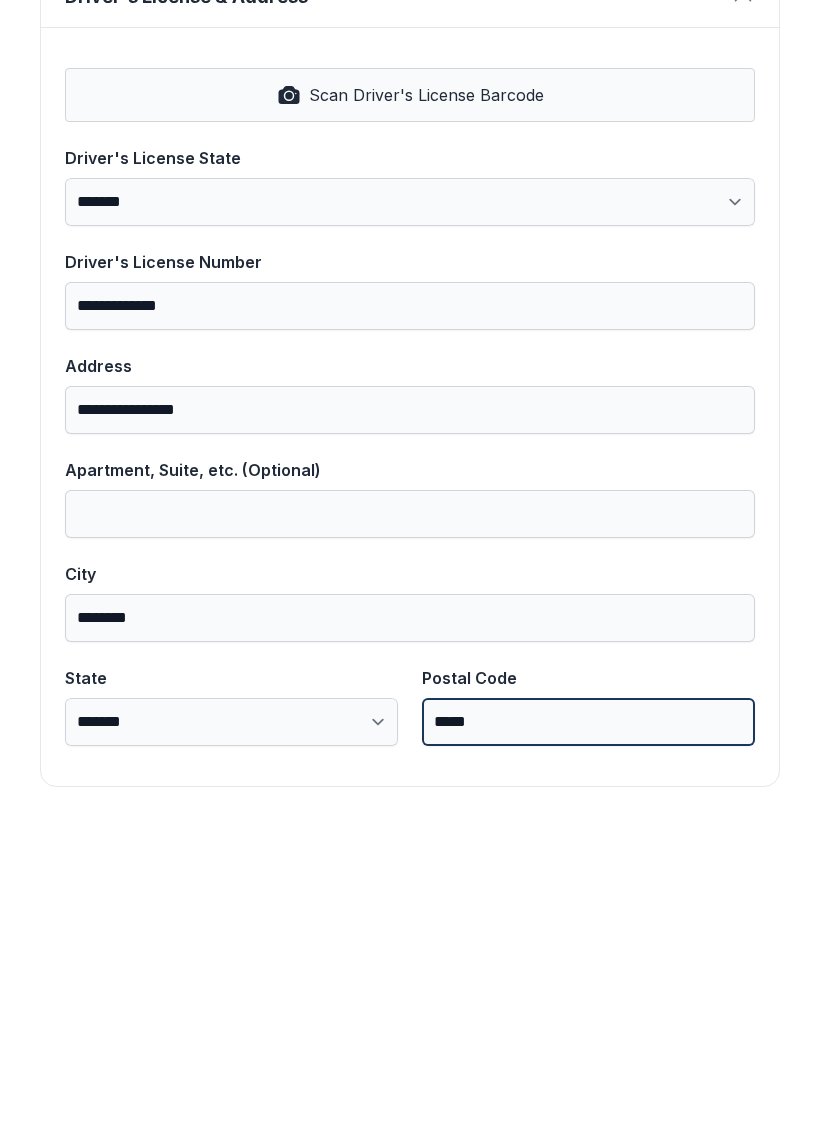 scroll, scrollTop: 806, scrollLeft: 0, axis: vertical 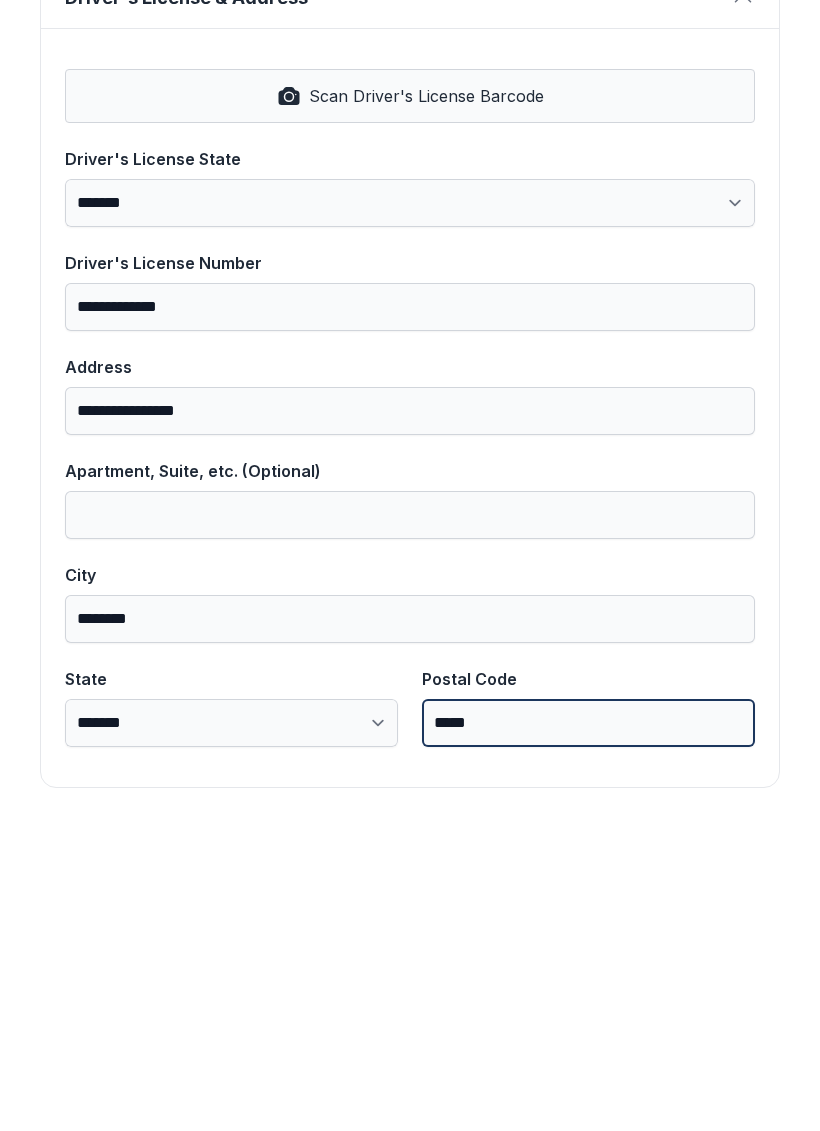 type on "*****" 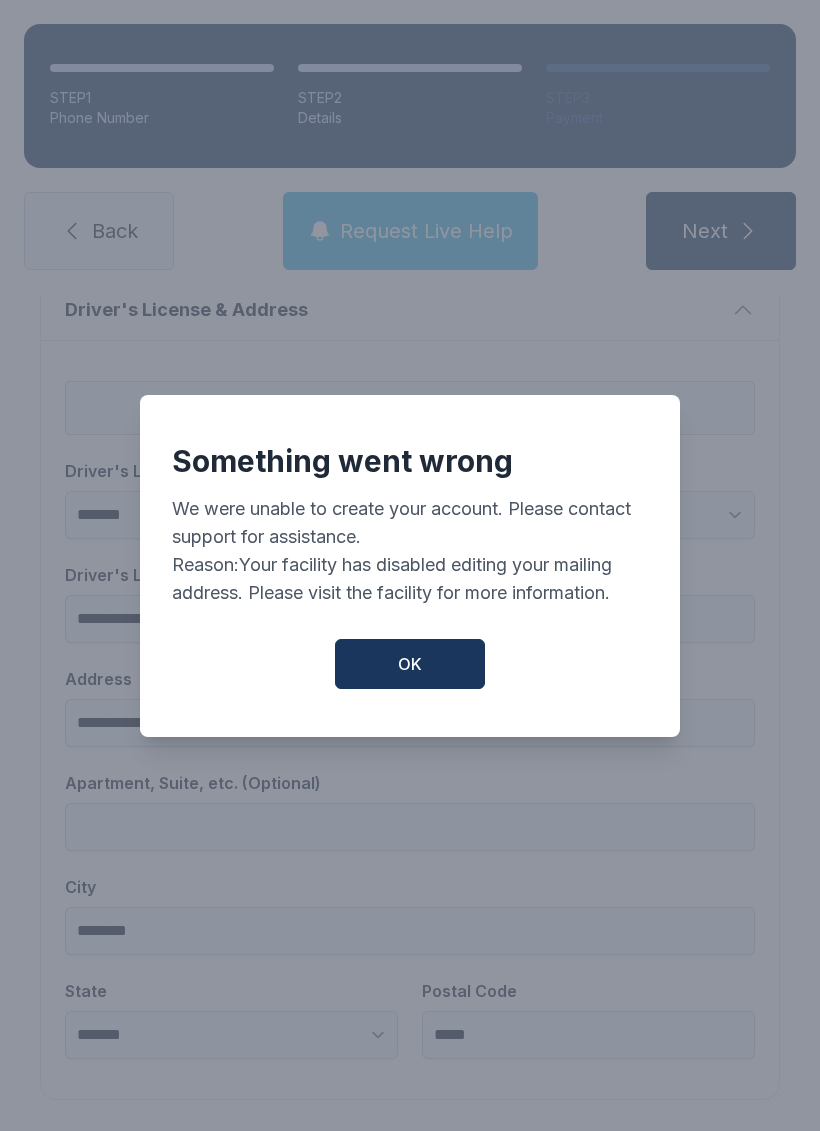 click on "OK" at bounding box center (410, 664) 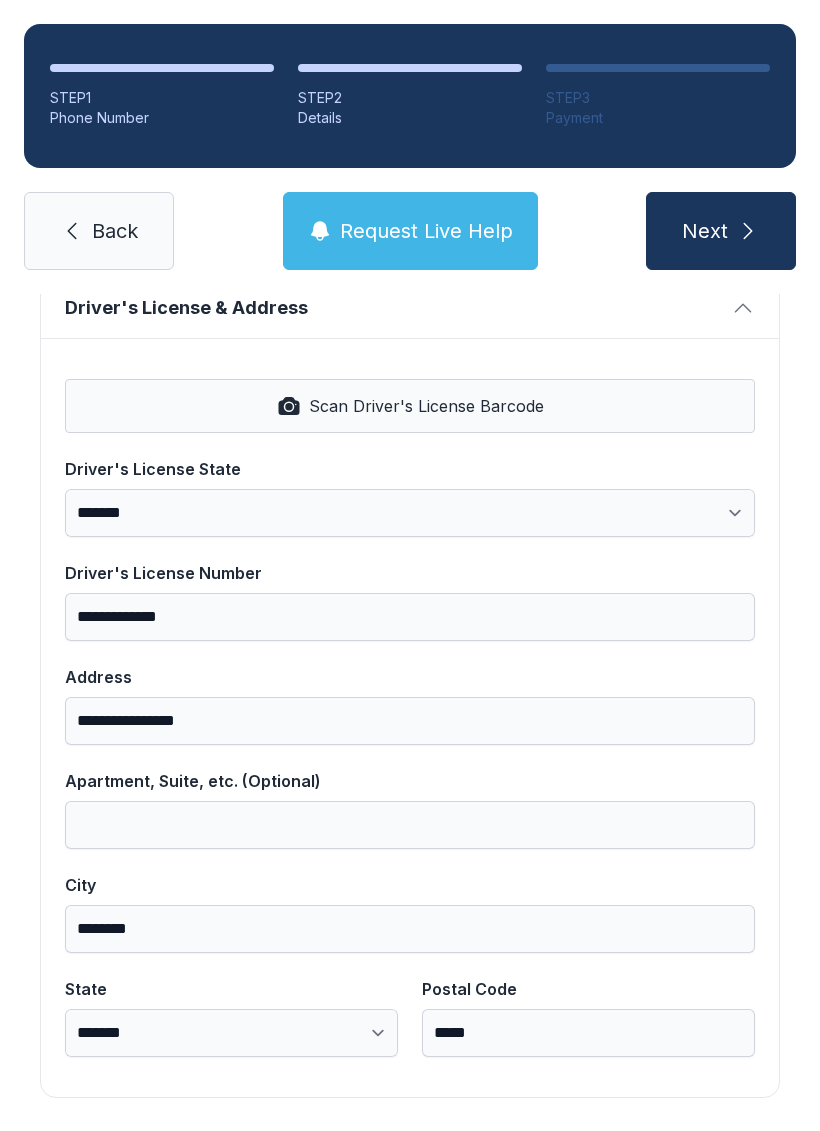 scroll, scrollTop: 806, scrollLeft: 0, axis: vertical 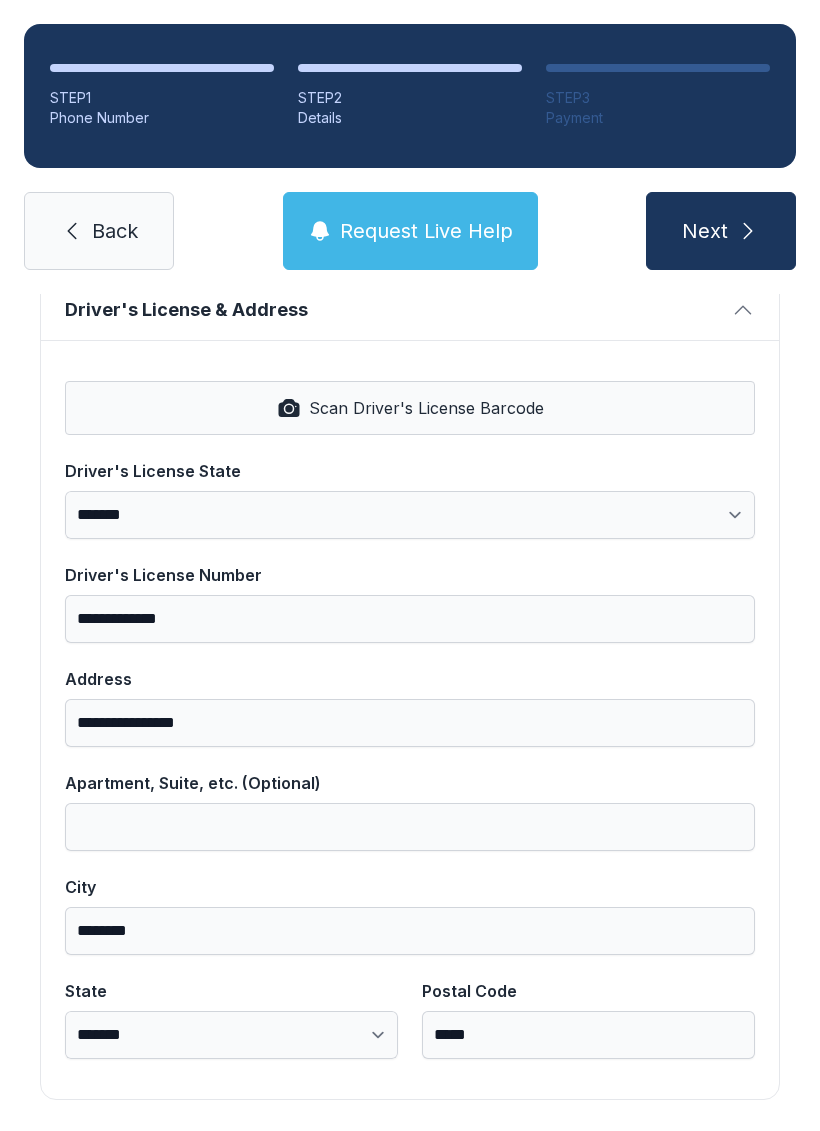 click on "Next" at bounding box center [721, 231] 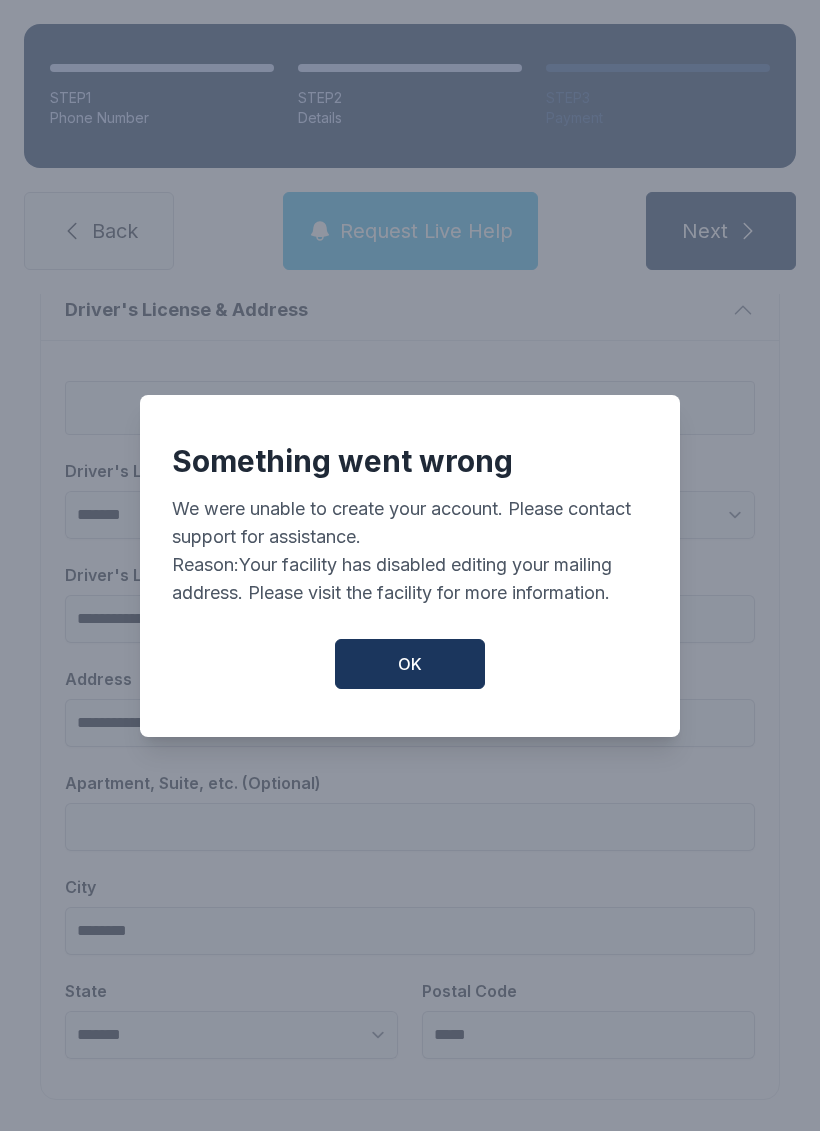 click on "OK" at bounding box center (410, 664) 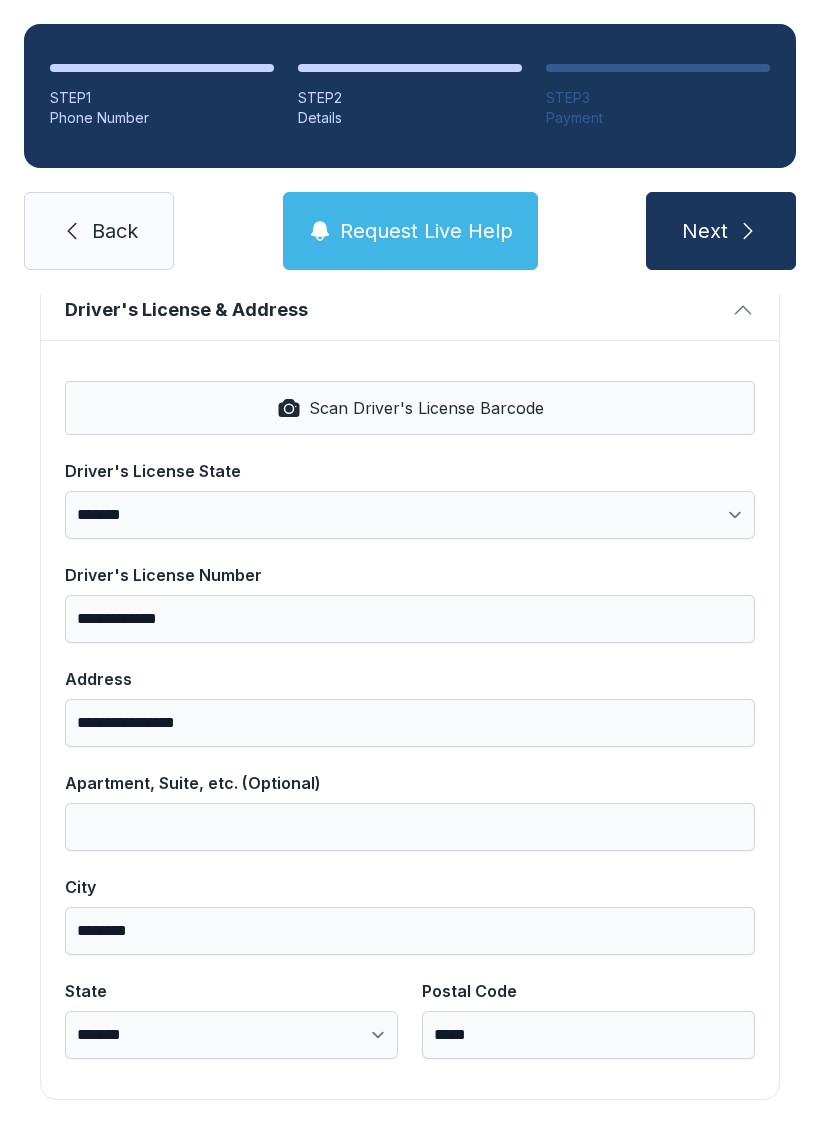 click on "Scan Driver's License Barcode" at bounding box center (426, 408) 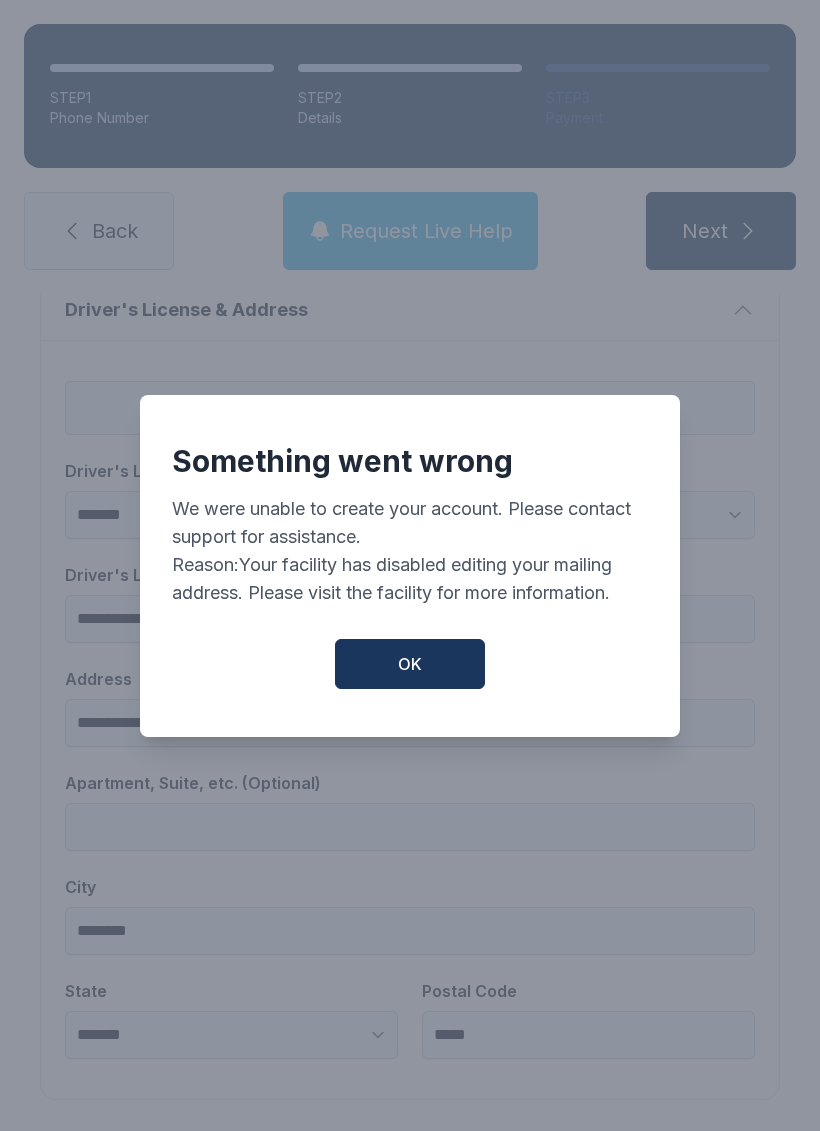 click on "OK" at bounding box center (410, 664) 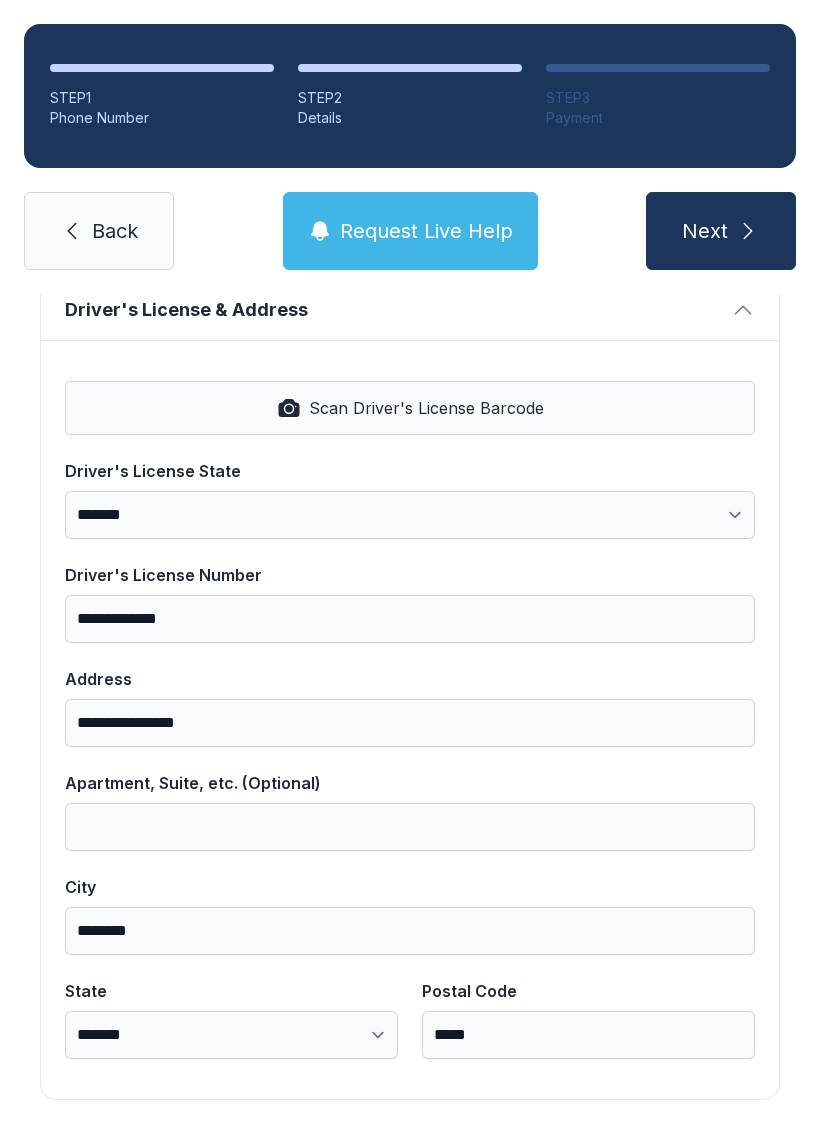 click on "Scan Driver's License Barcode" at bounding box center [426, 408] 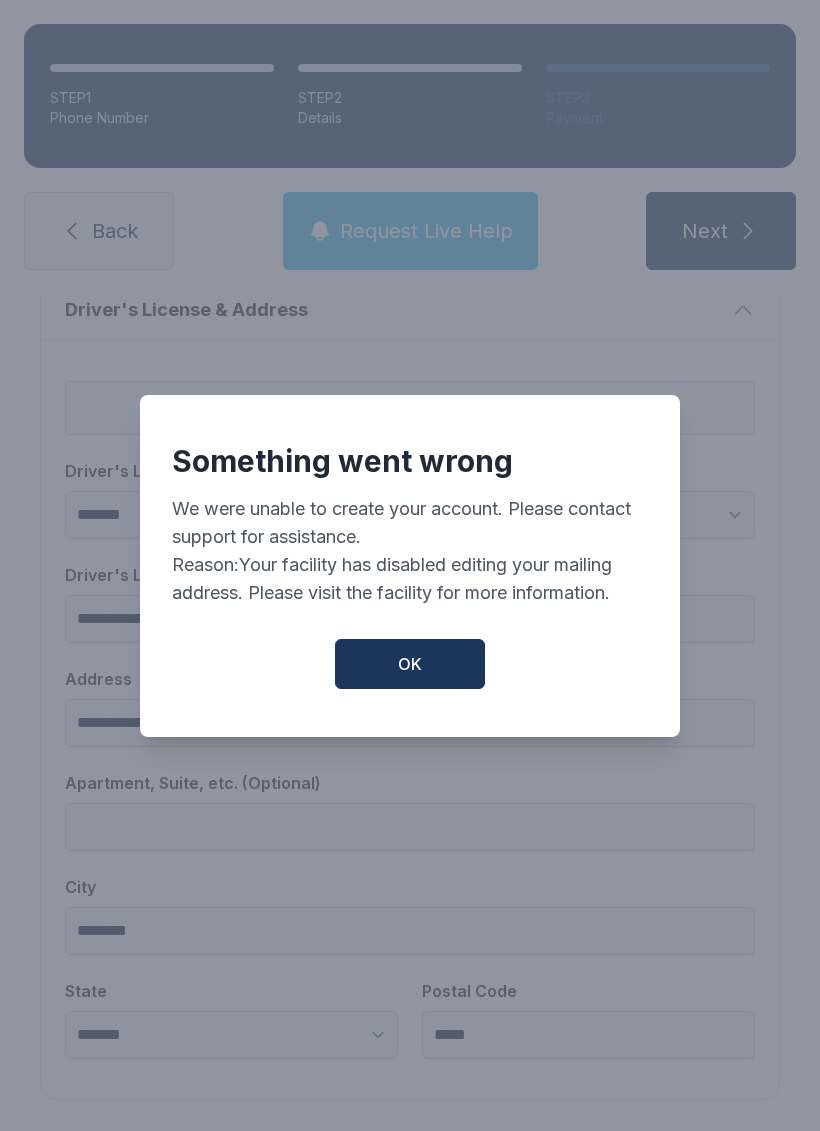 click on "OK" at bounding box center (410, 664) 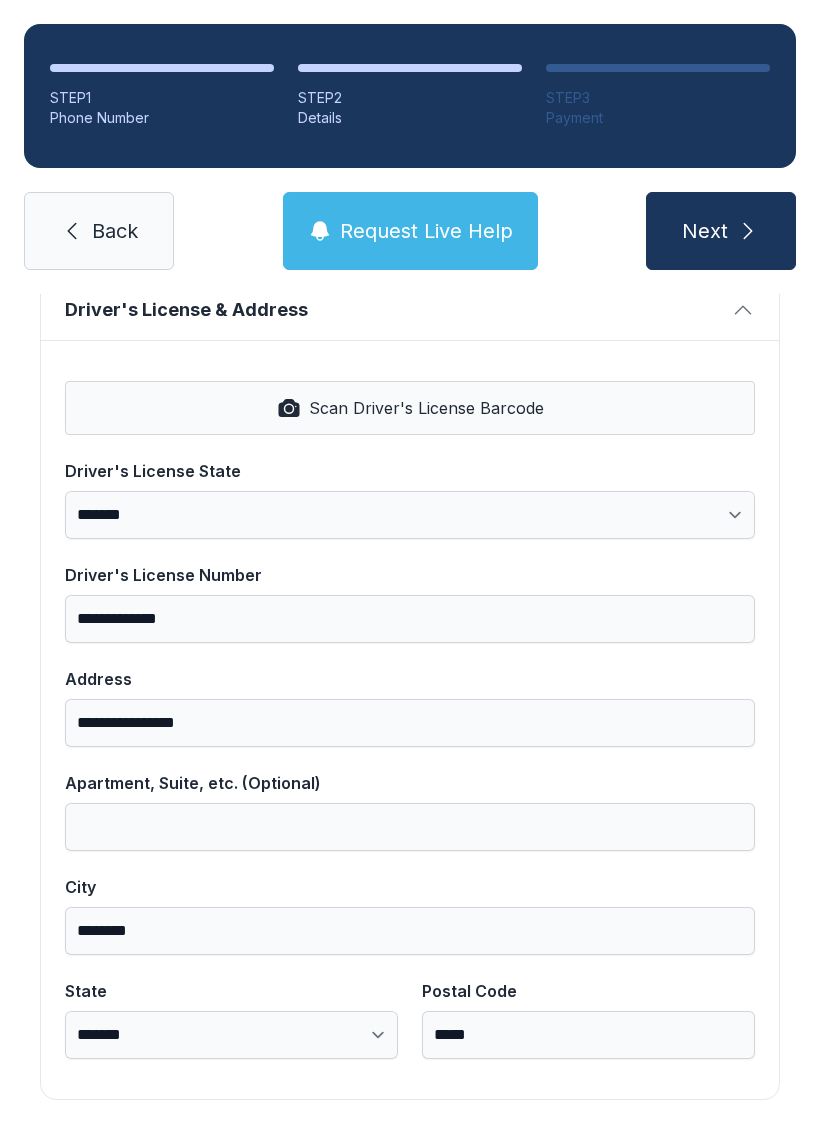 click on "Scan Driver's License Barcode" at bounding box center [410, 408] 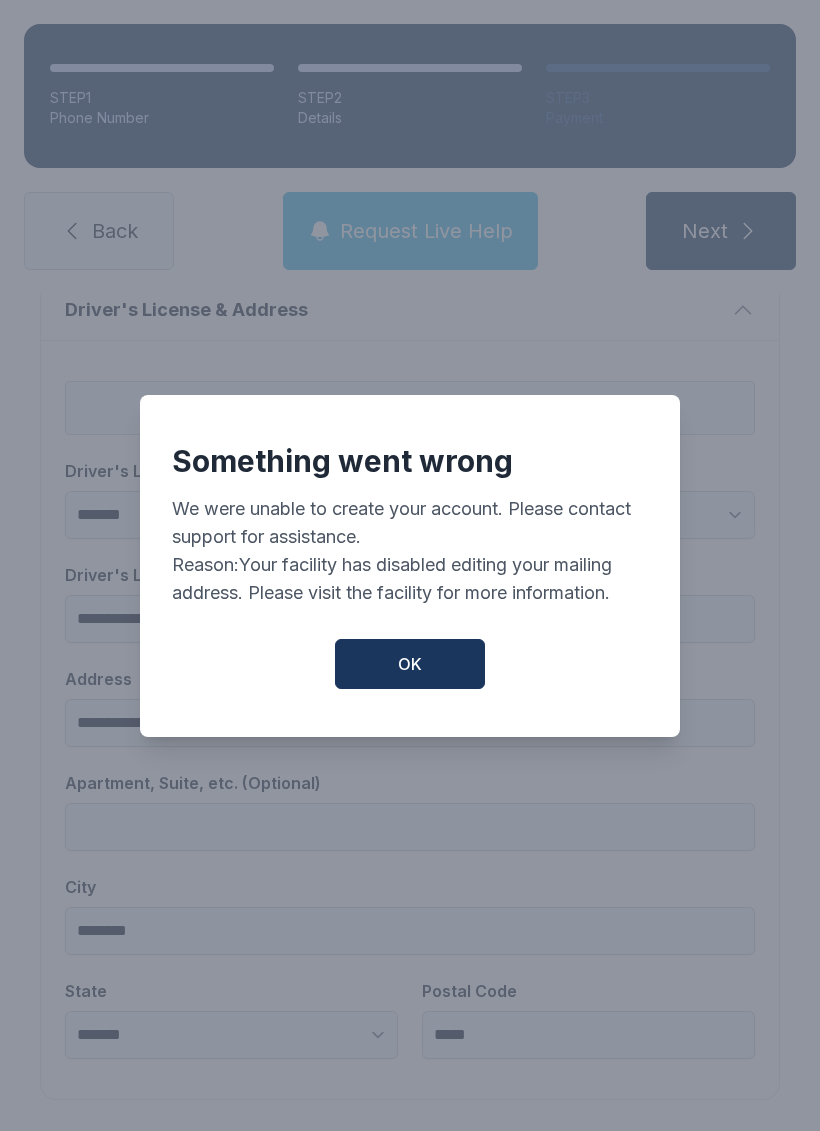 click on "OK" at bounding box center (410, 664) 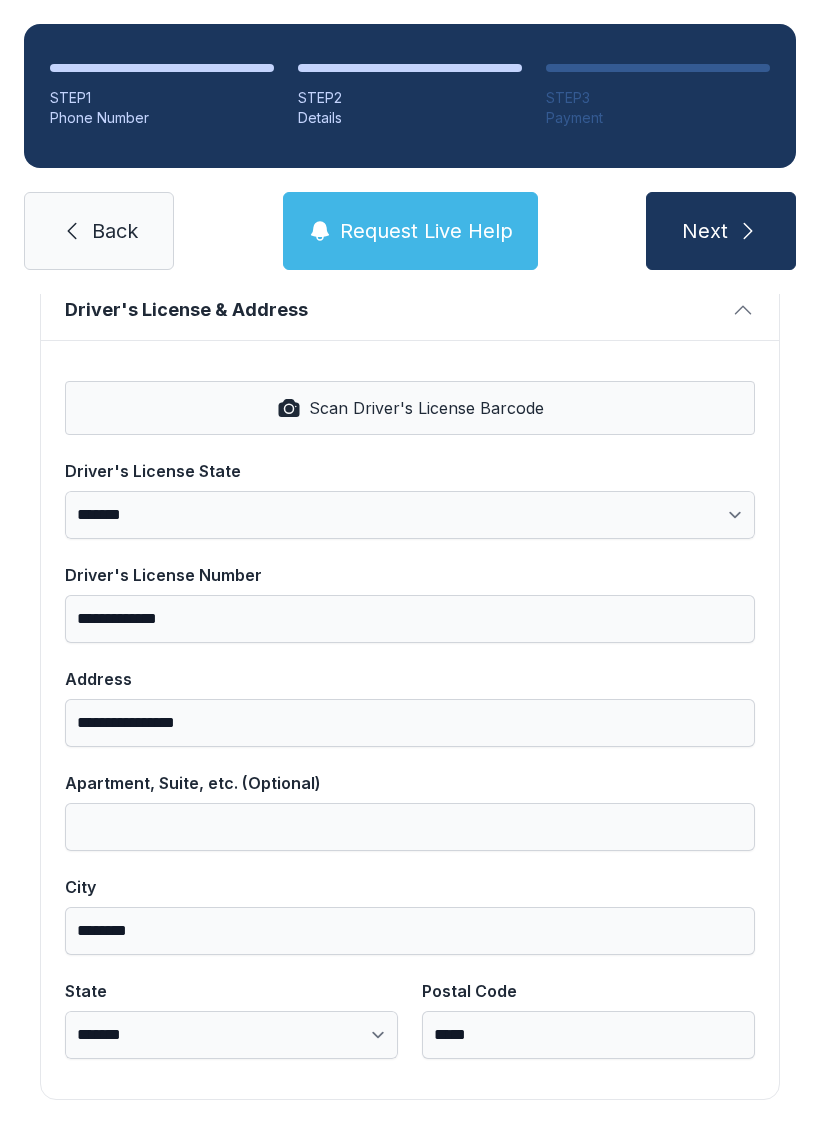 click on "Next" at bounding box center [721, 231] 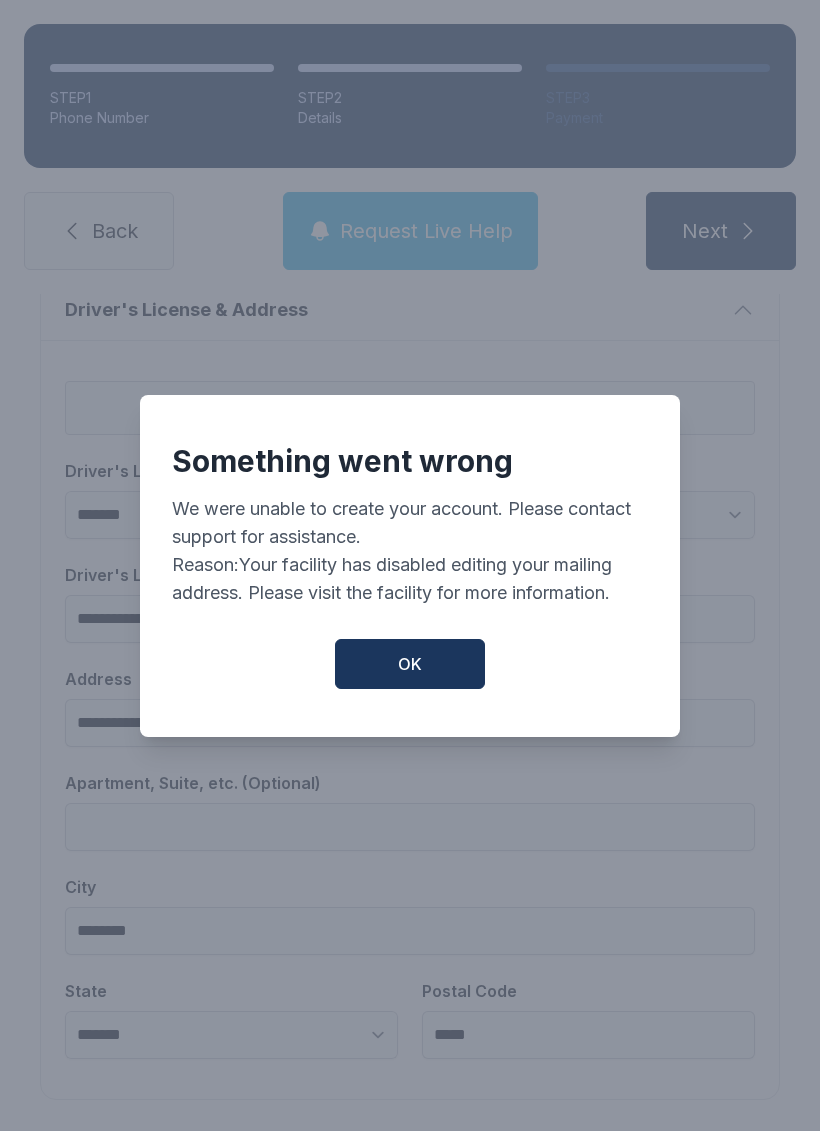 click on "OK" at bounding box center [410, 664] 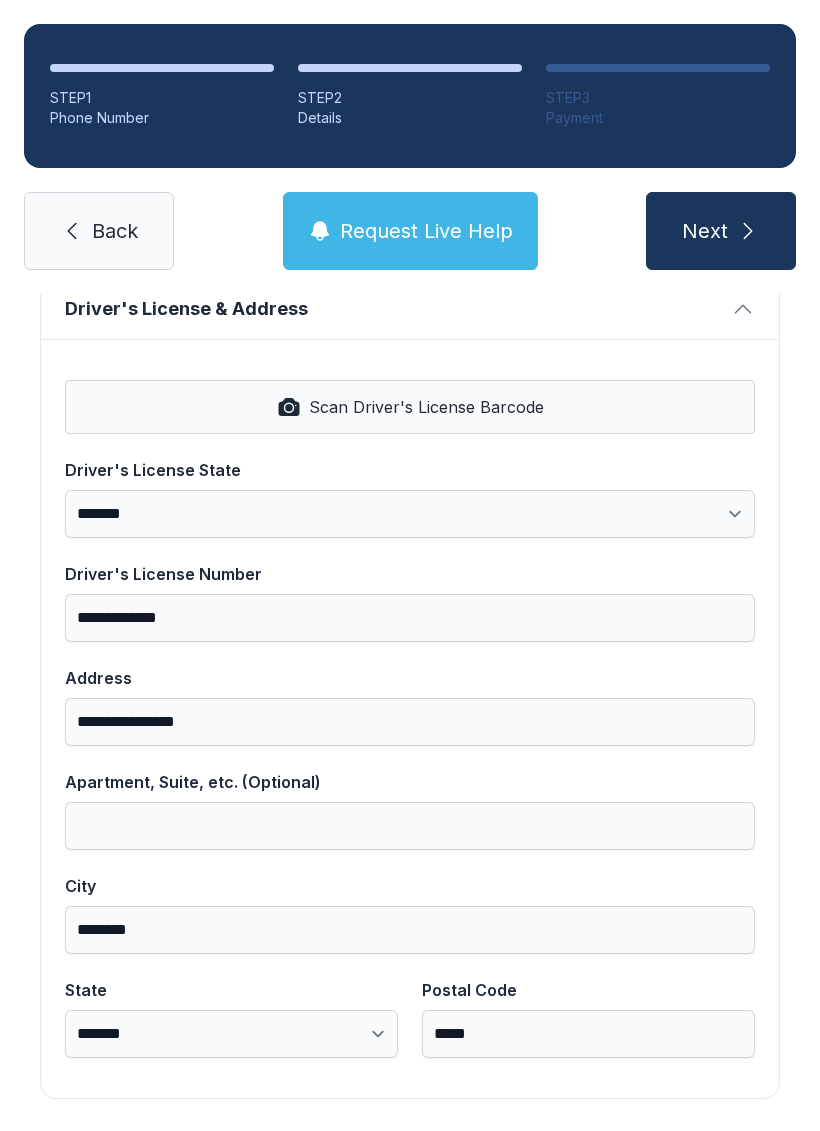 scroll, scrollTop: 806, scrollLeft: 0, axis: vertical 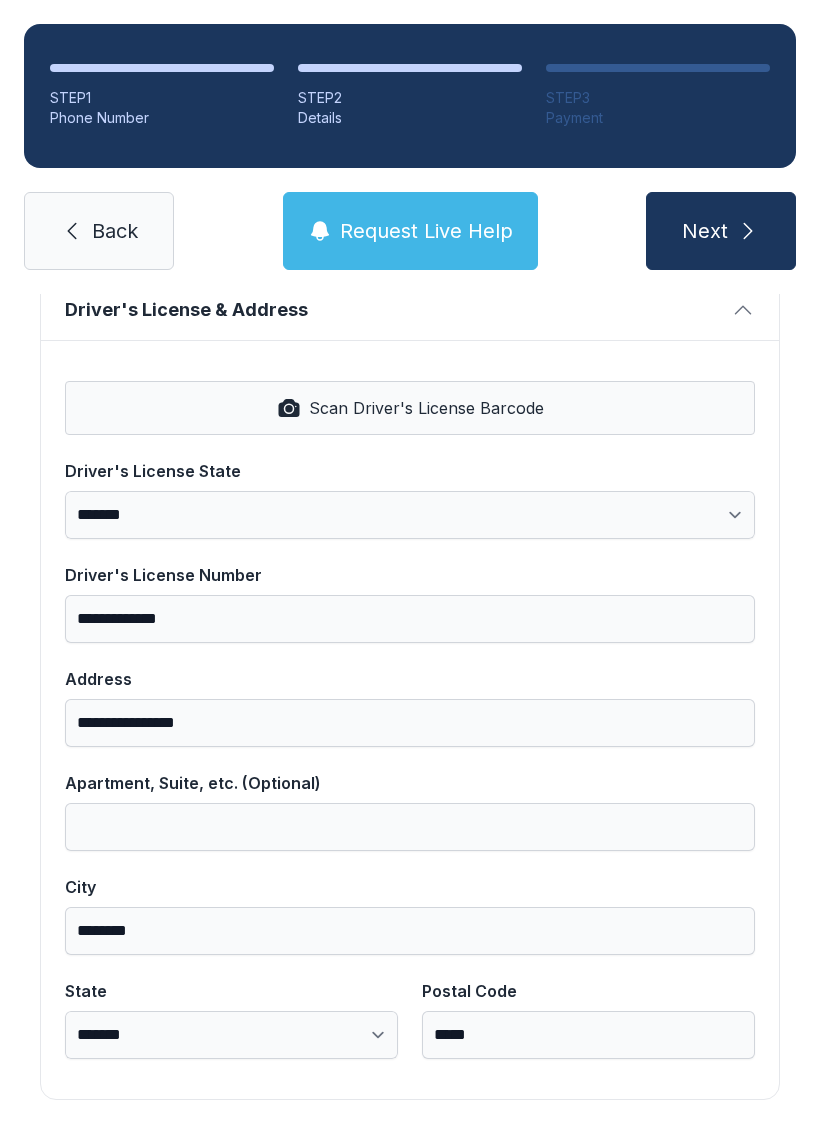 click on "Scan Driver's License Barcode" at bounding box center (426, 408) 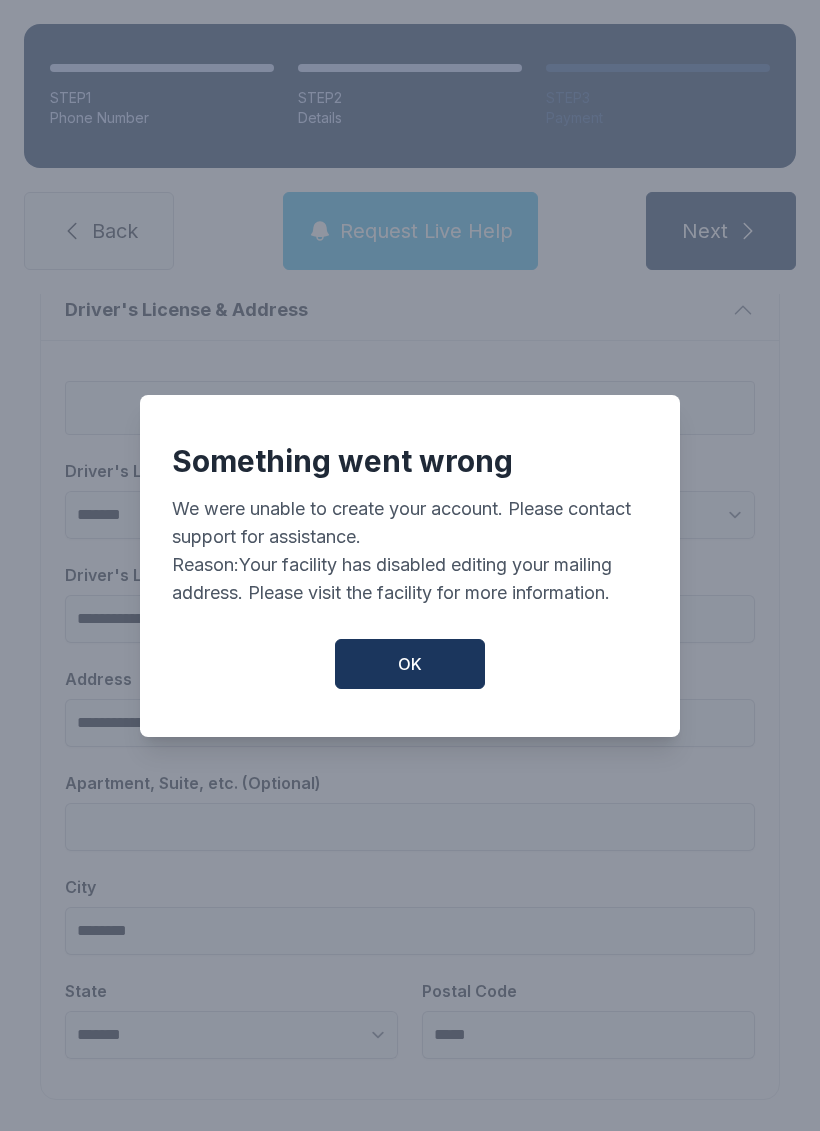 click on "OK" at bounding box center [410, 664] 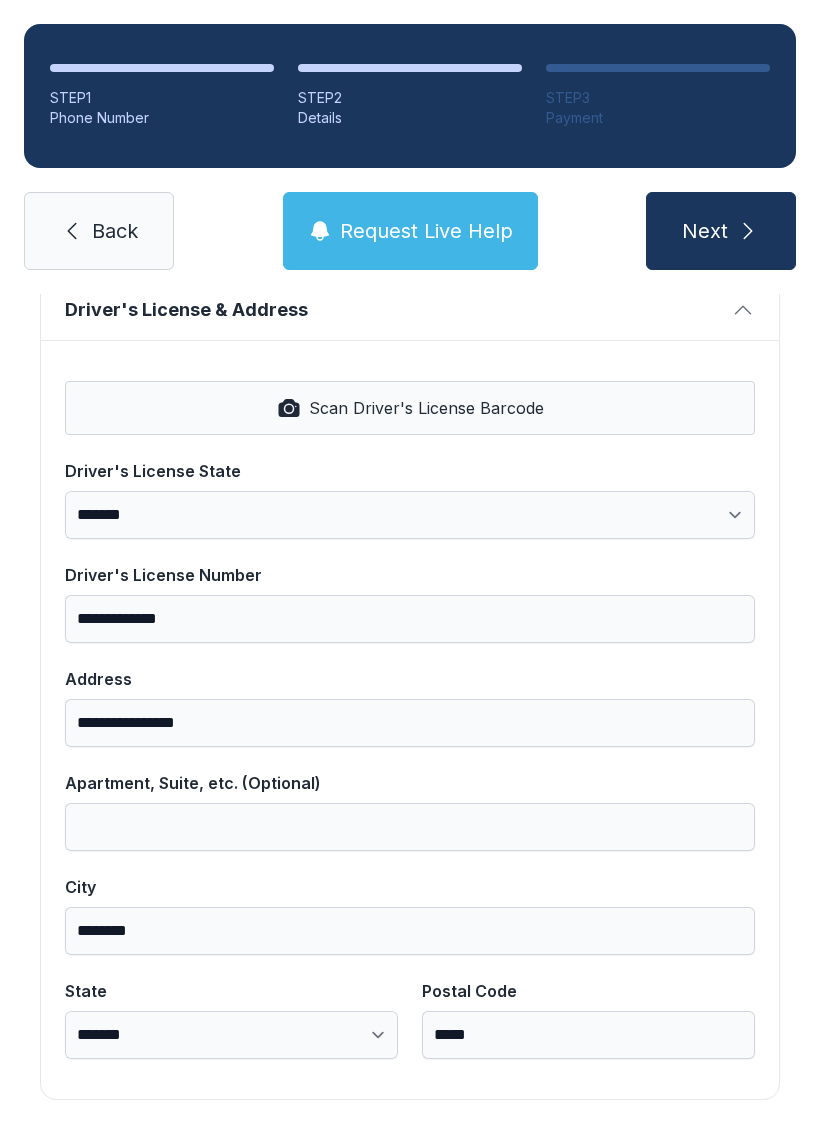 click on "Request Live Help" at bounding box center (426, 231) 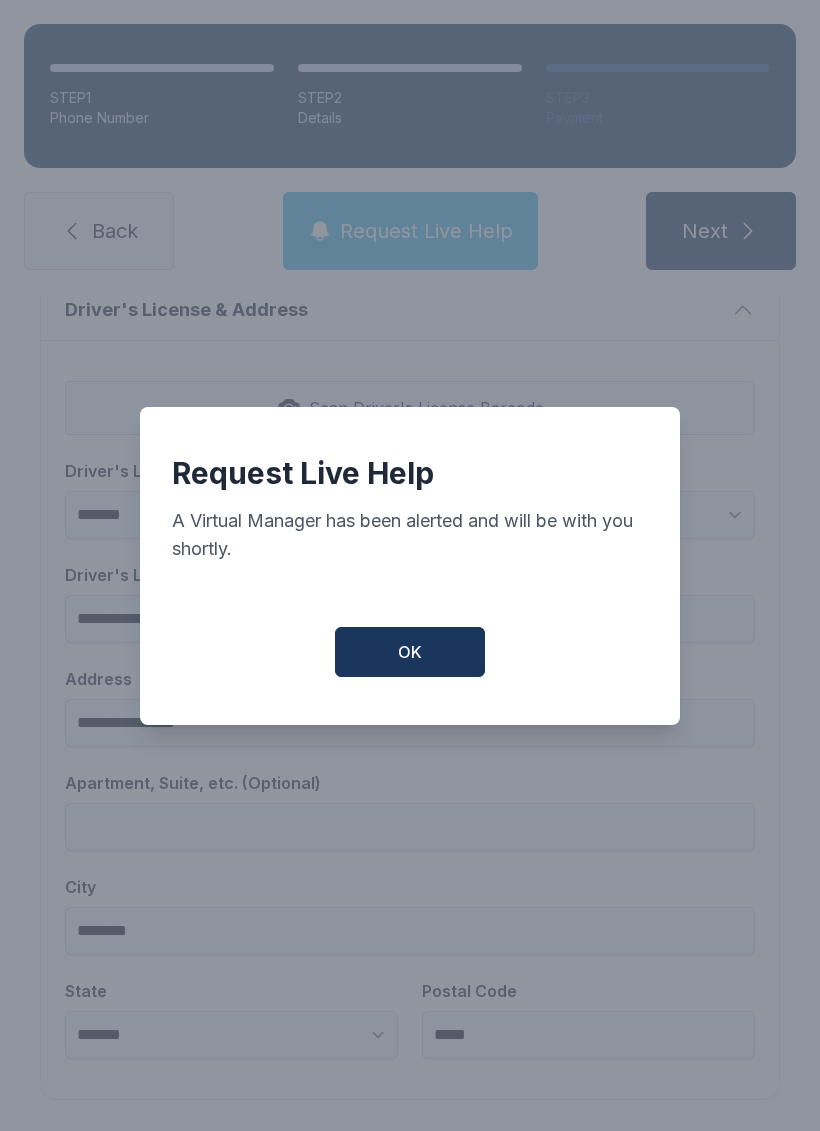 click on "OK" at bounding box center [410, 652] 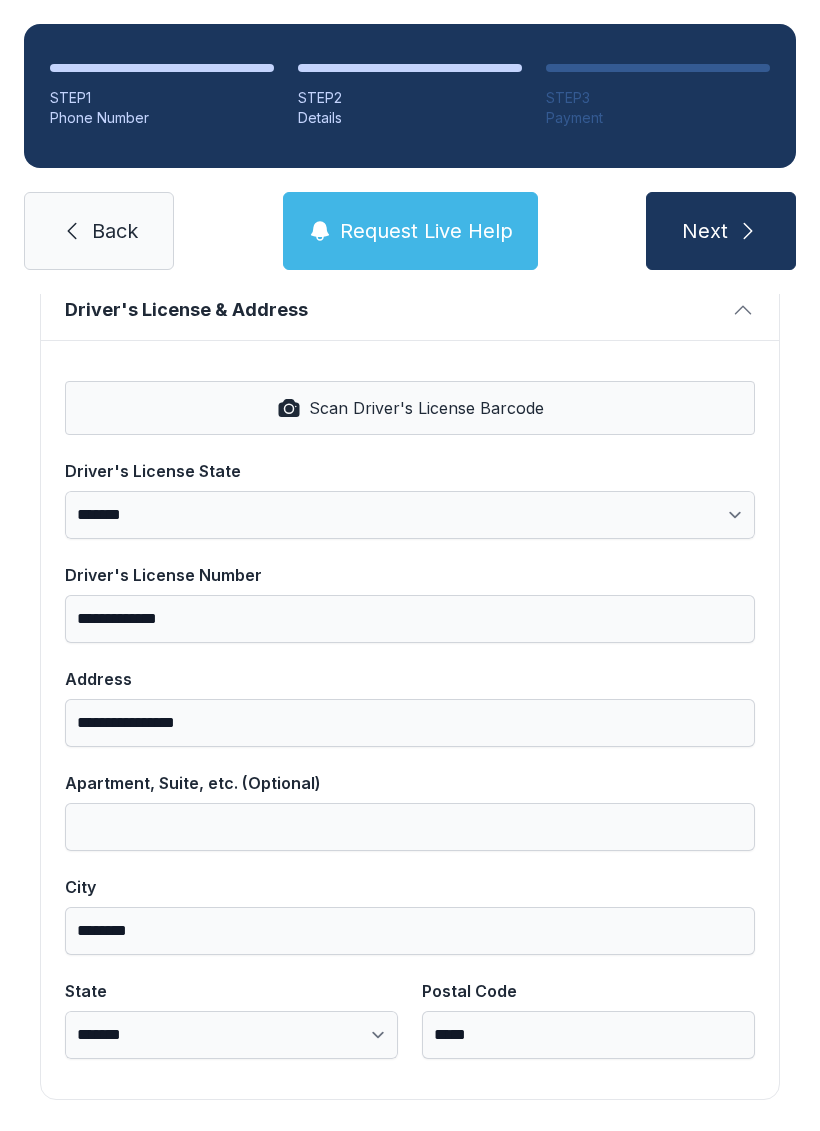 click on "Request Live Help" at bounding box center (410, 231) 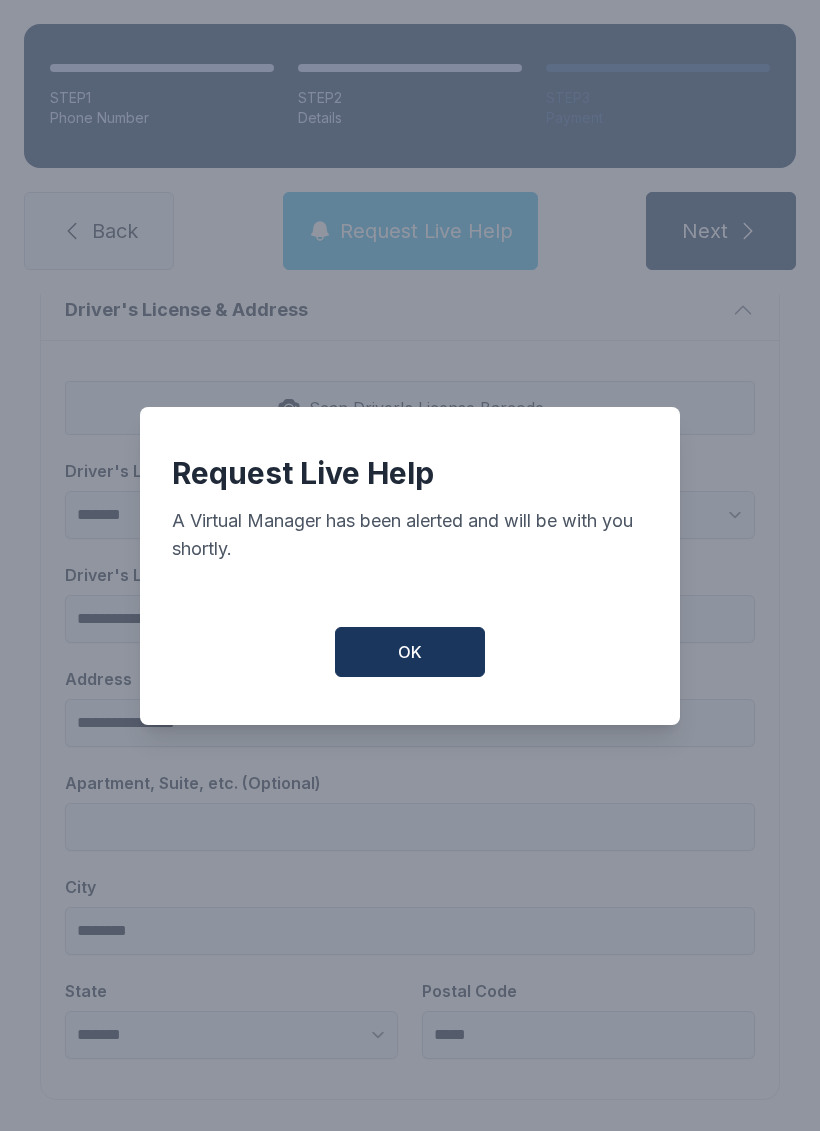 click on "OK" at bounding box center [410, 652] 